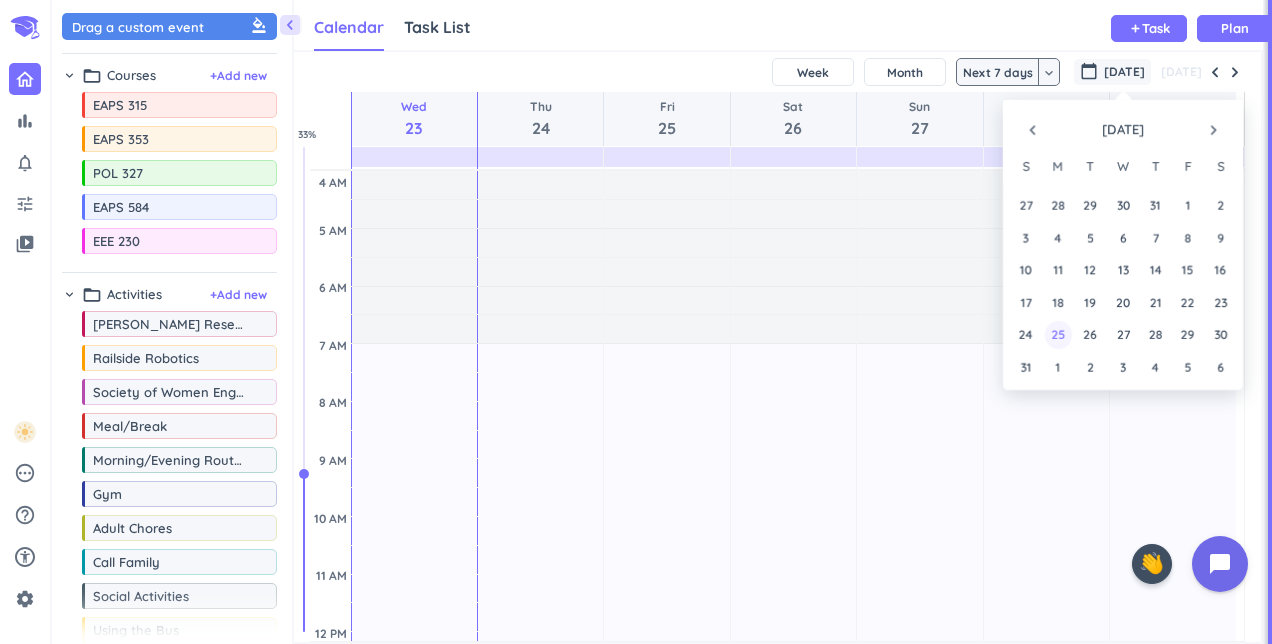 scroll, scrollTop: 0, scrollLeft: 0, axis: both 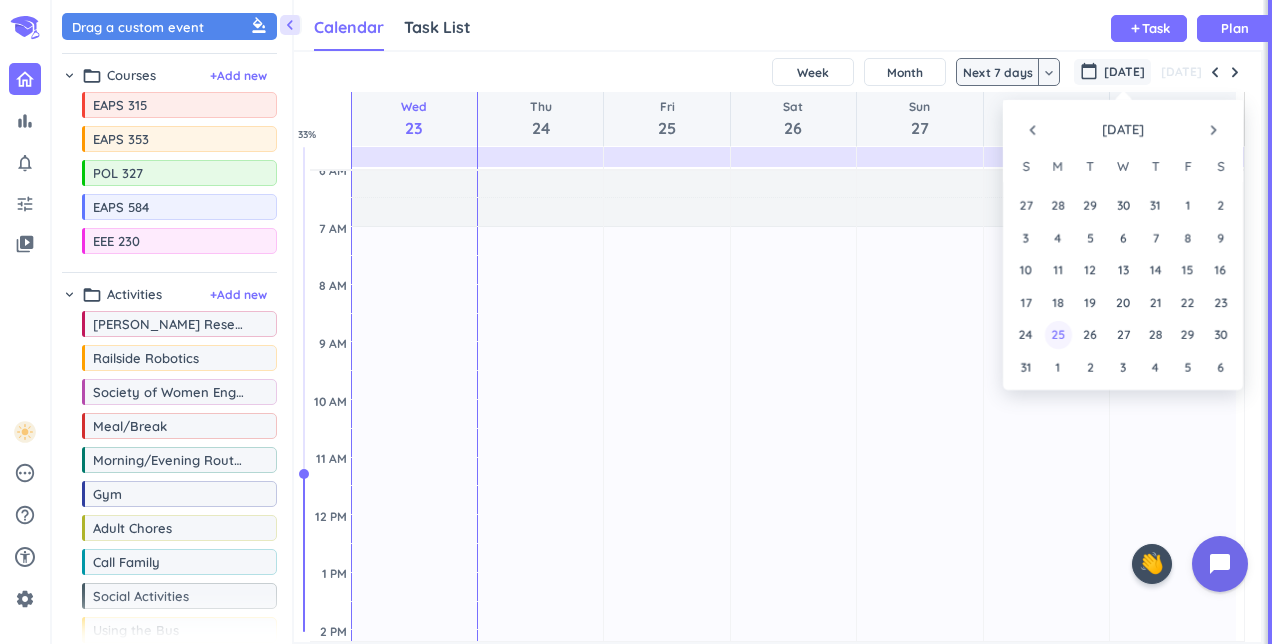 click on "25" at bounding box center (1058, 334) 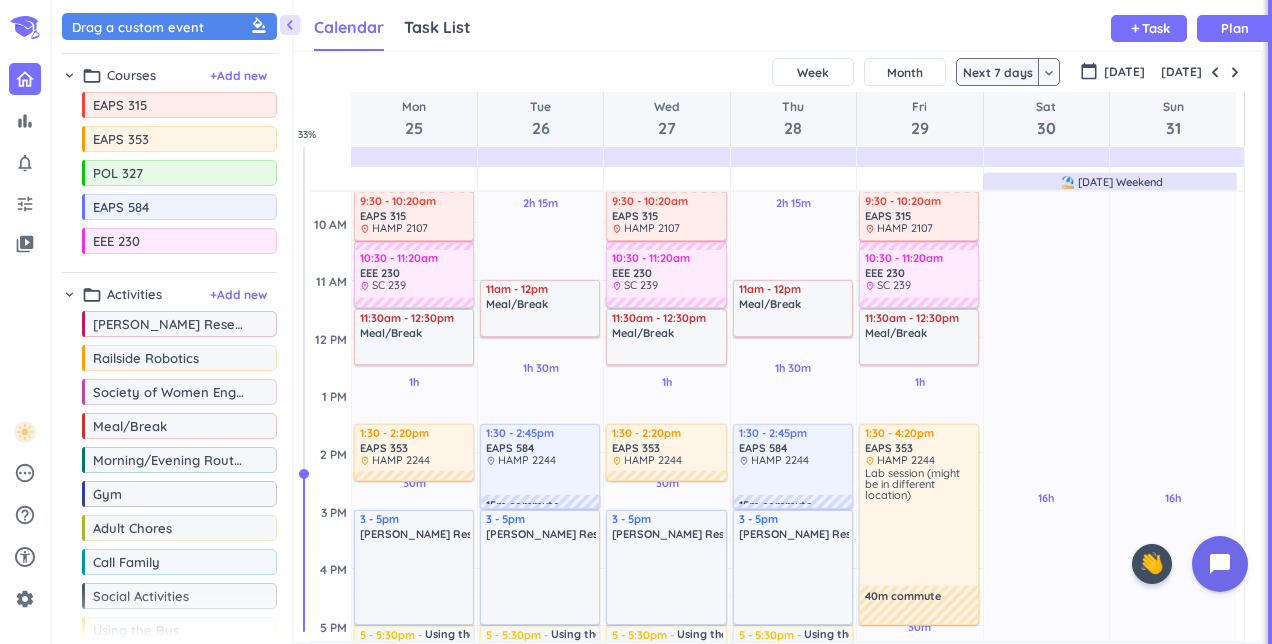 scroll, scrollTop: 326, scrollLeft: 0, axis: vertical 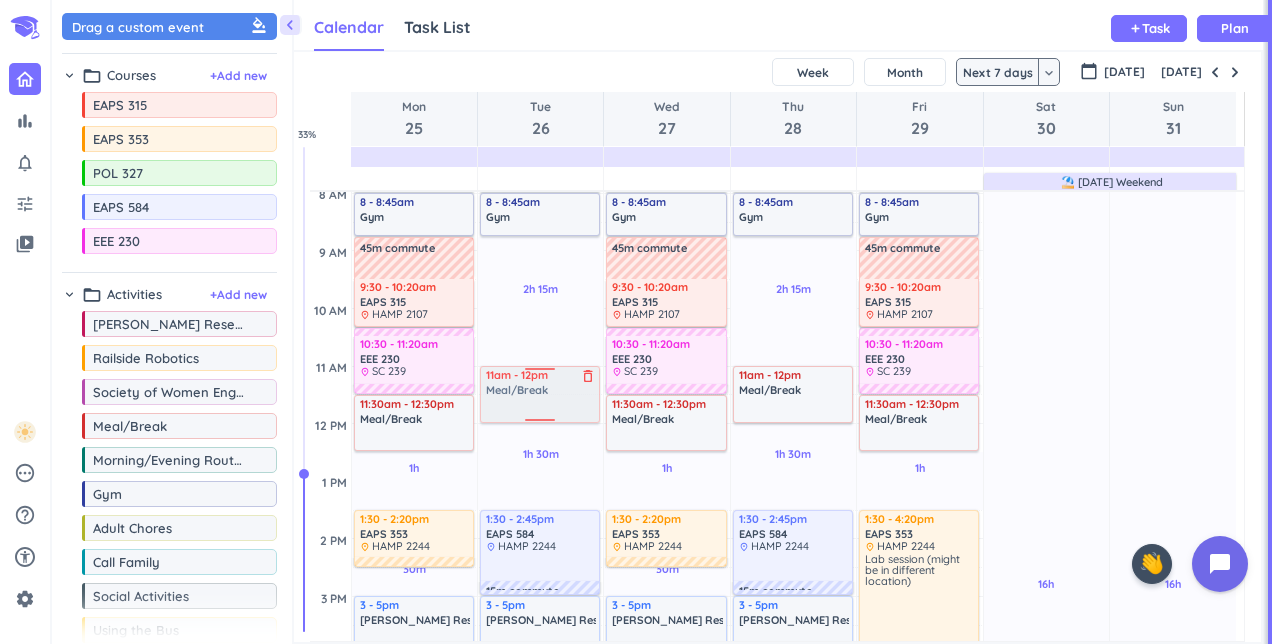 drag, startPoint x: 558, startPoint y: 386, endPoint x: 550, endPoint y: 393, distance: 10.630146 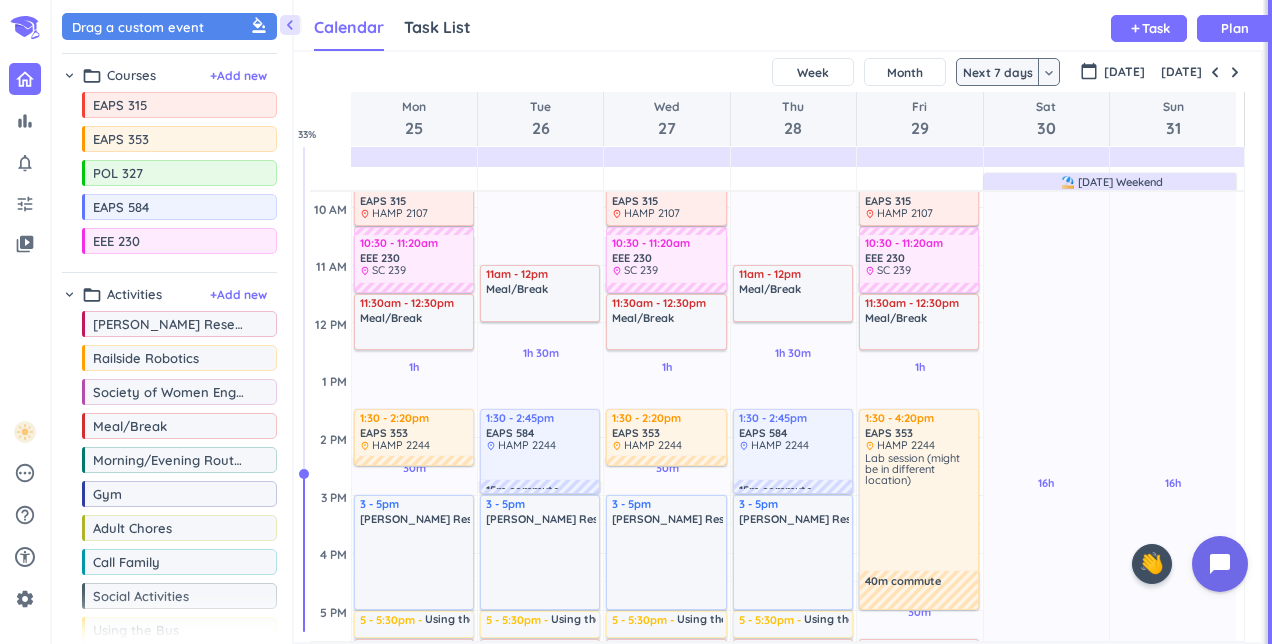 scroll, scrollTop: 342, scrollLeft: 0, axis: vertical 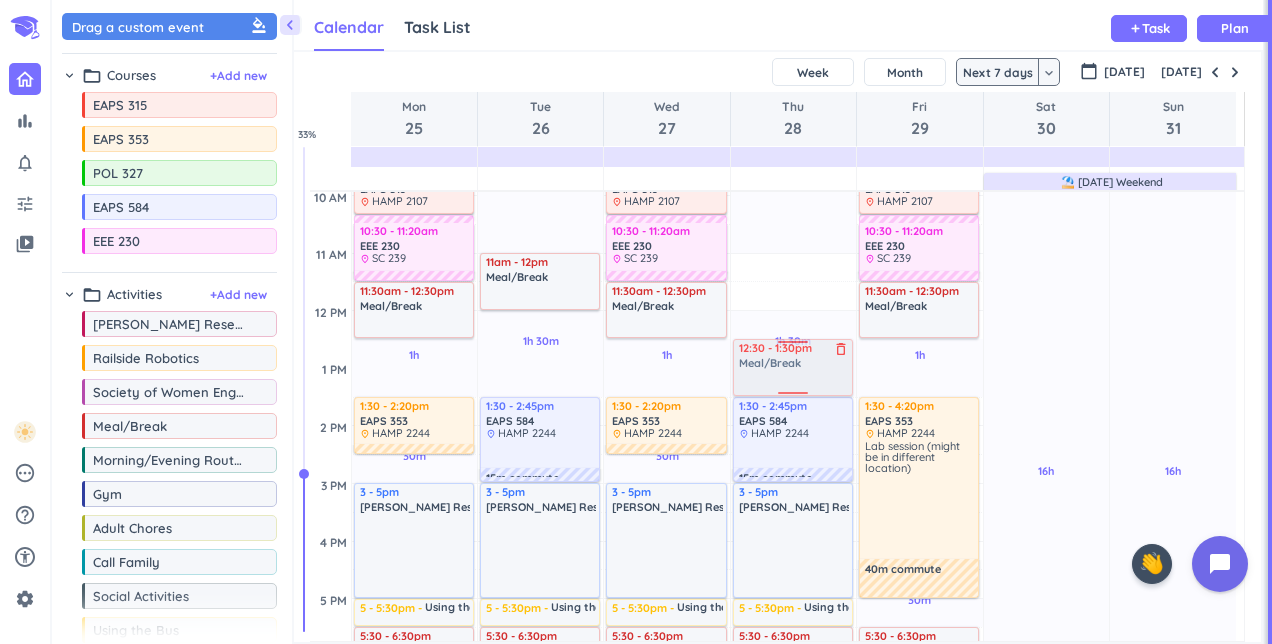 drag, startPoint x: 806, startPoint y: 281, endPoint x: 802, endPoint y: 379, distance: 98.0816 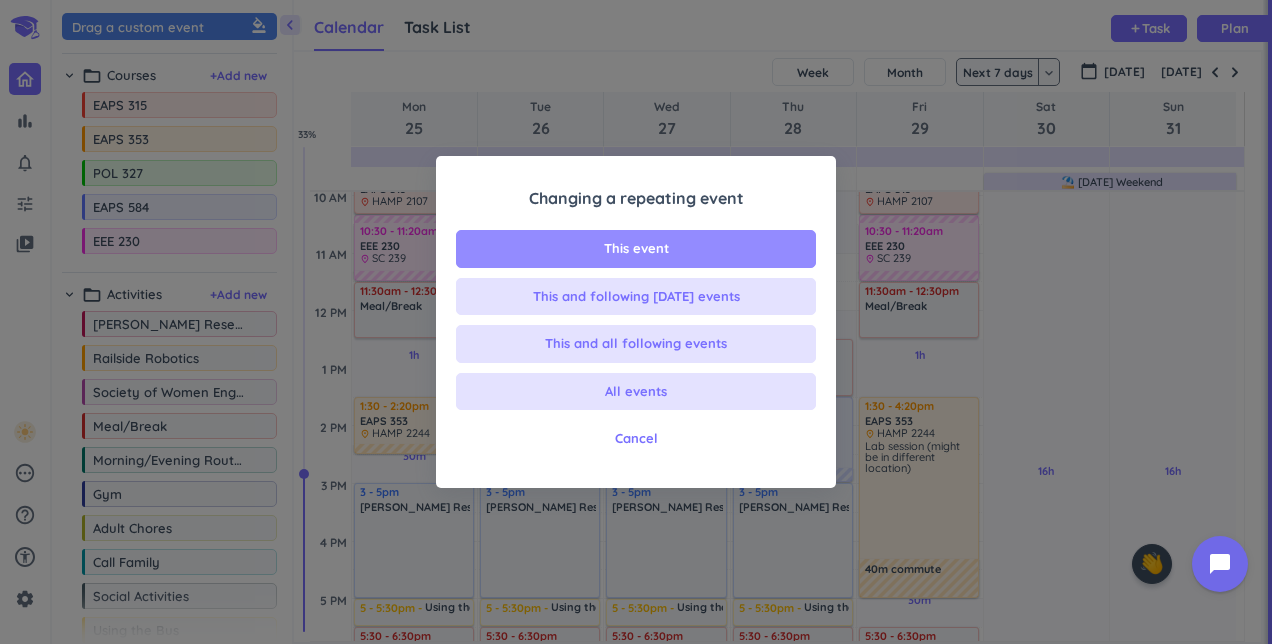 click on "This event" at bounding box center (636, 249) 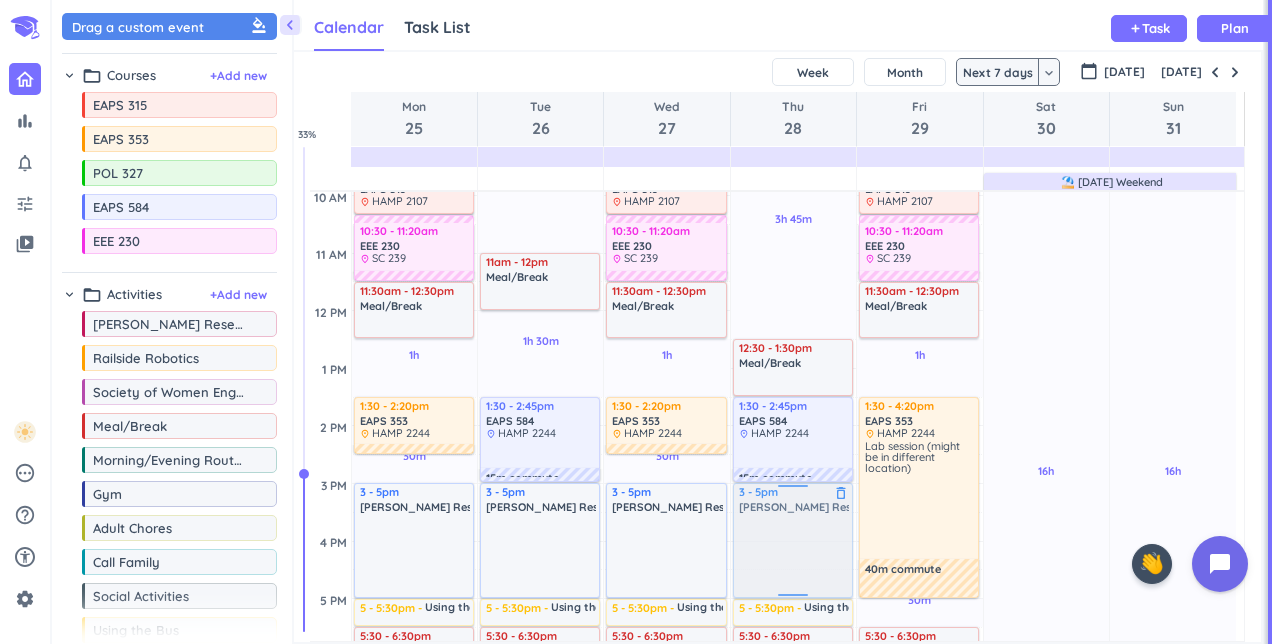 drag, startPoint x: 690, startPoint y: 468, endPoint x: 764, endPoint y: 533, distance: 98.49365 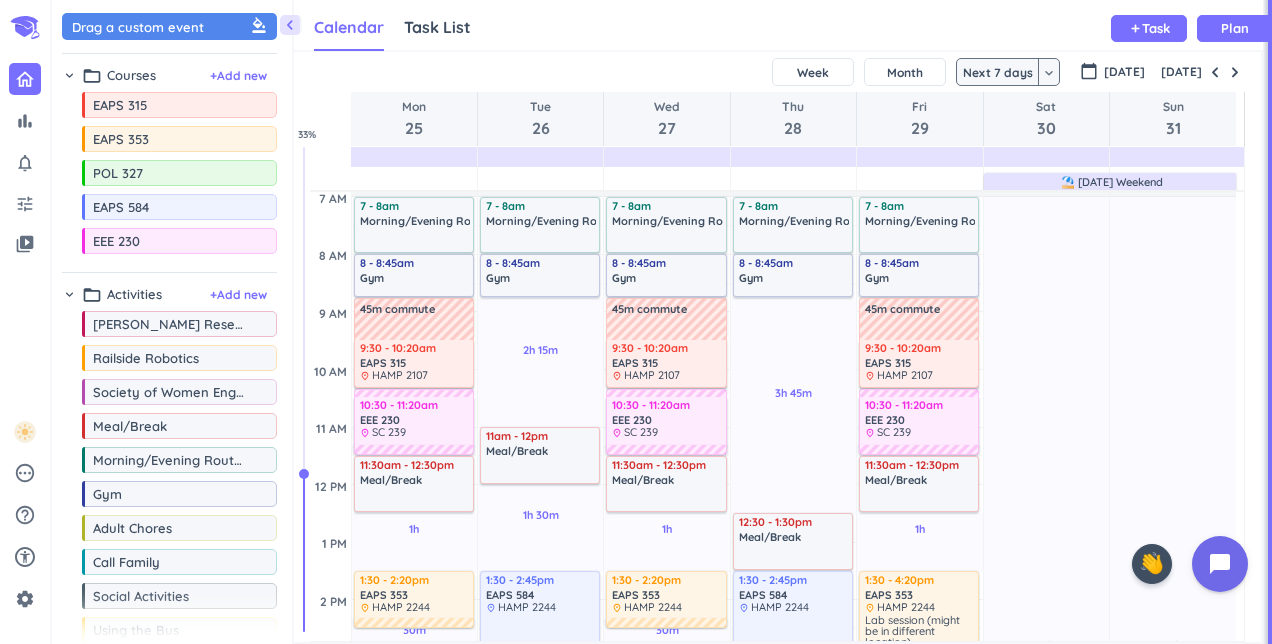 scroll, scrollTop: 166, scrollLeft: 0, axis: vertical 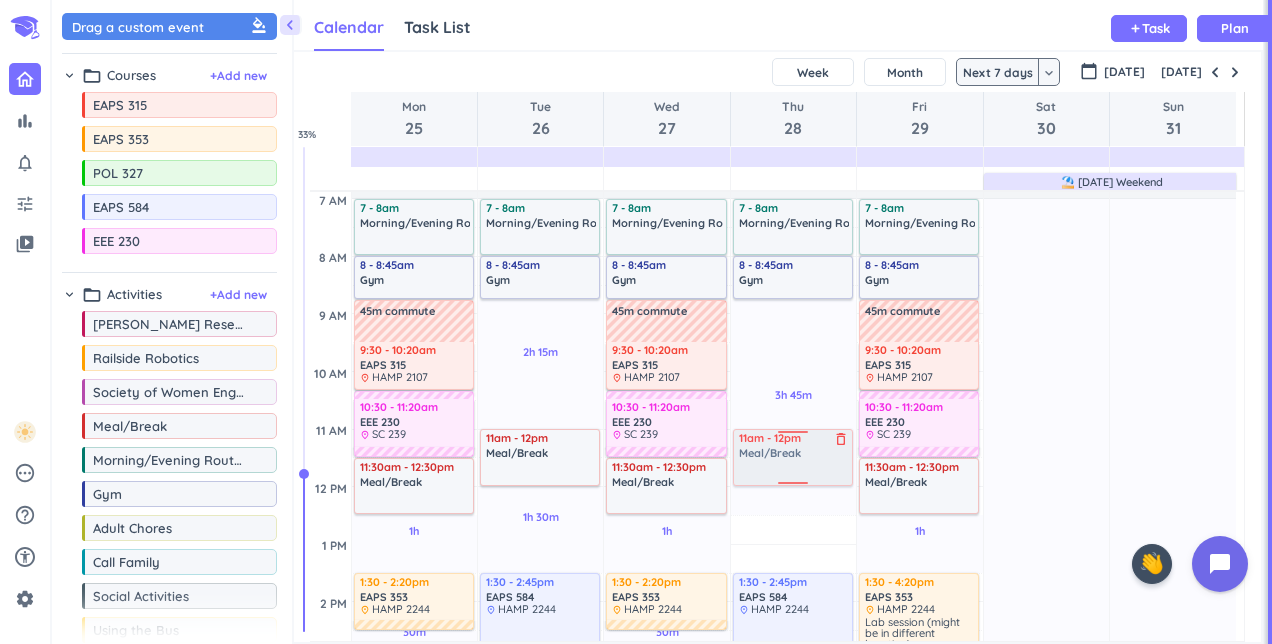 drag, startPoint x: 780, startPoint y: 543, endPoint x: 762, endPoint y: 468, distance: 77.12976 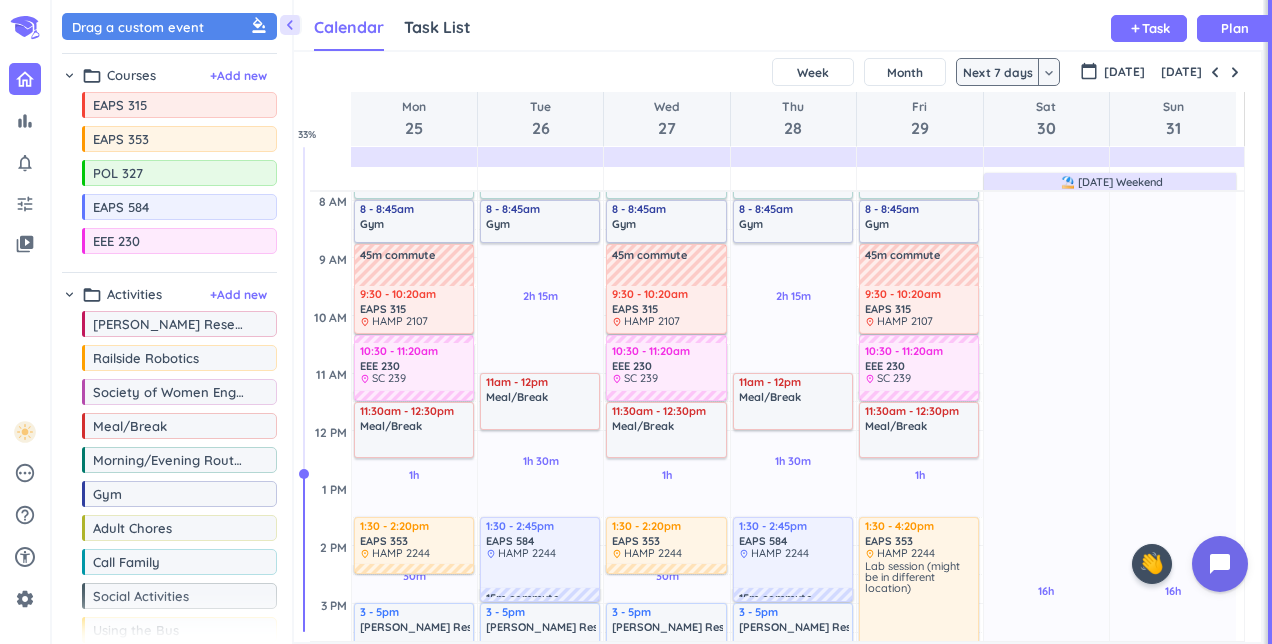 scroll, scrollTop: 227, scrollLeft: 0, axis: vertical 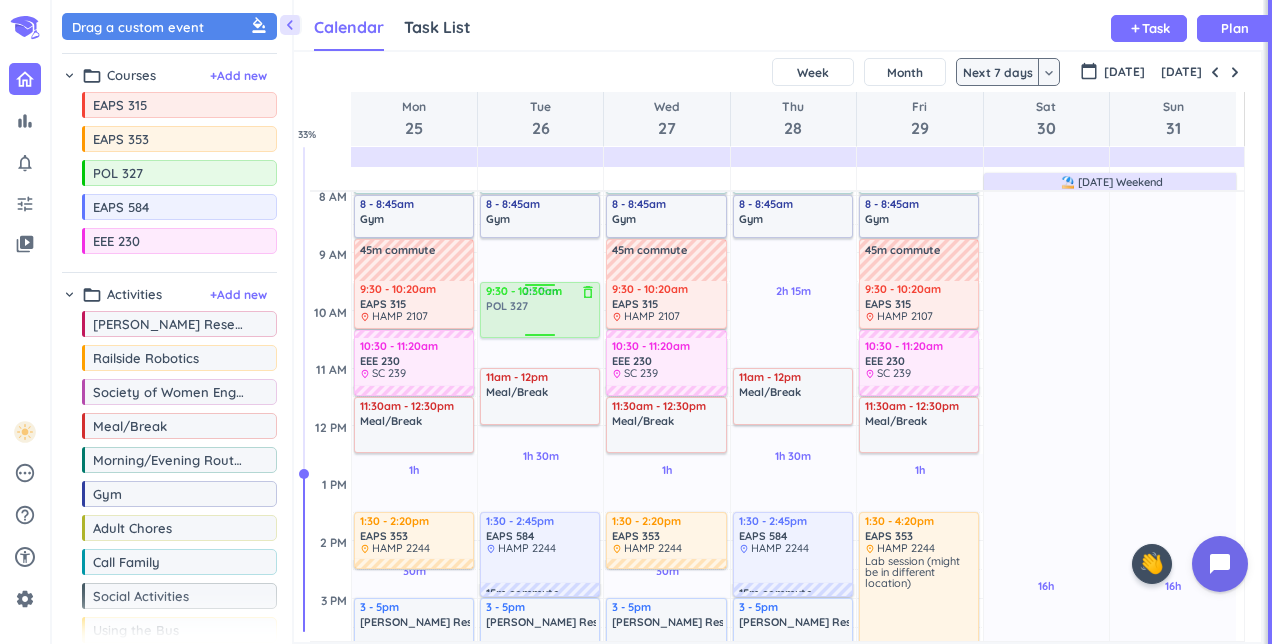drag, startPoint x: 206, startPoint y: 173, endPoint x: 558, endPoint y: 282, distance: 368.49017 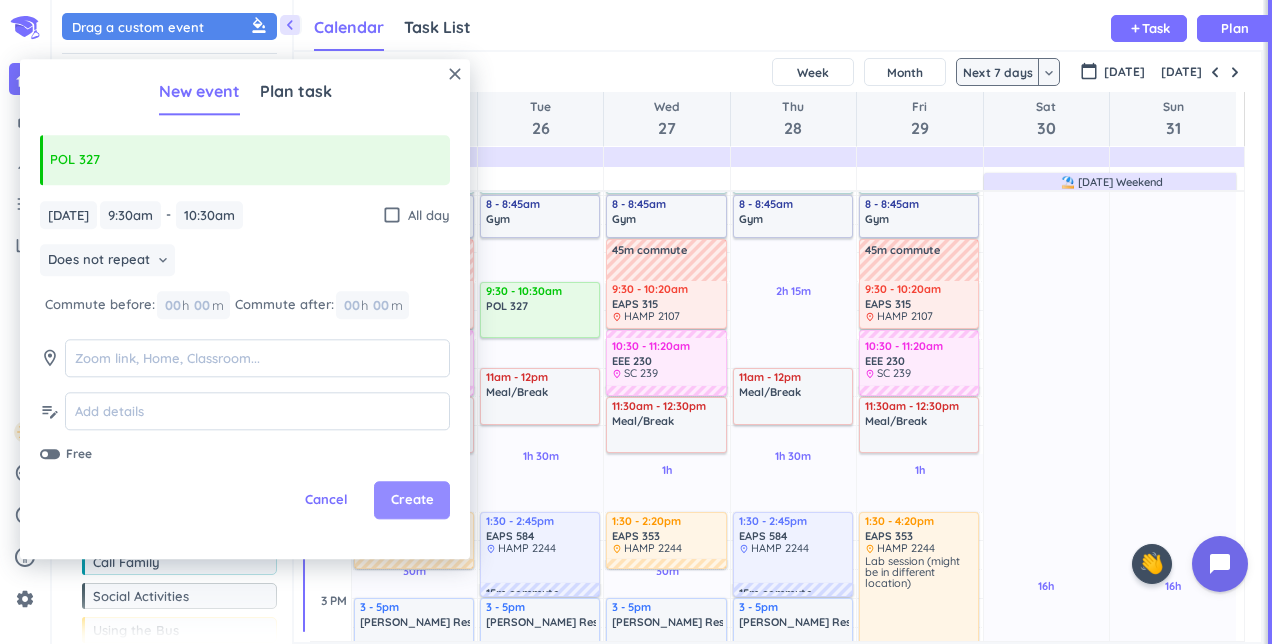 click on "Create" at bounding box center (412, 501) 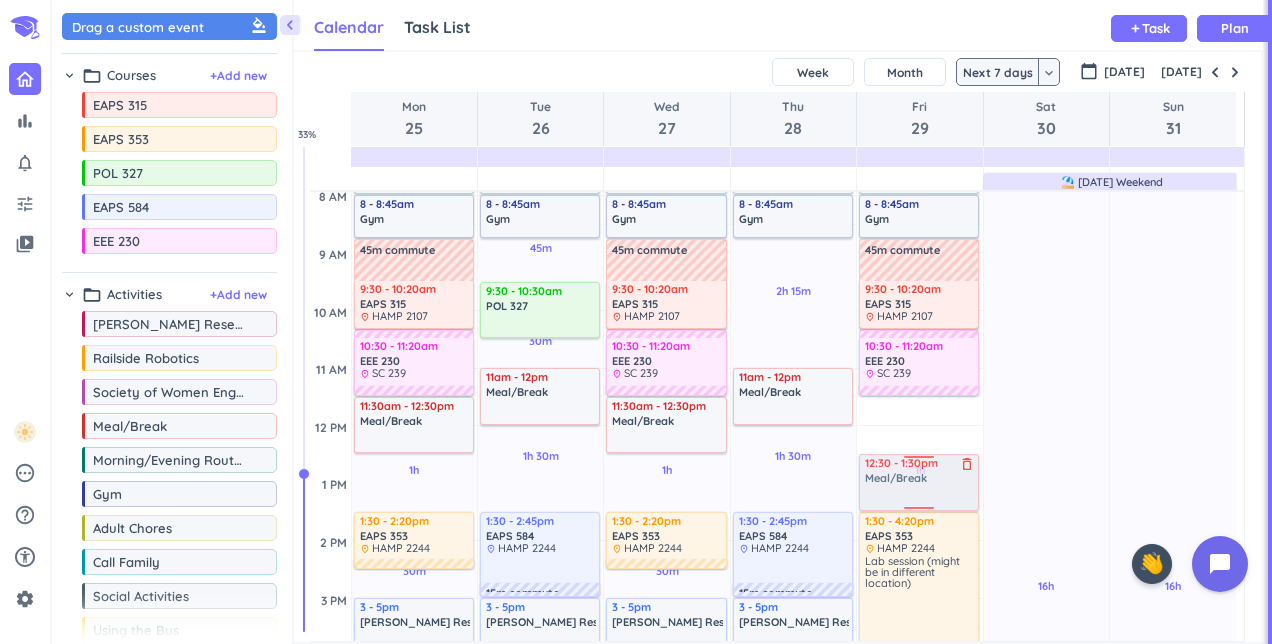 drag, startPoint x: 896, startPoint y: 413, endPoint x: 892, endPoint y: 475, distance: 62.1289 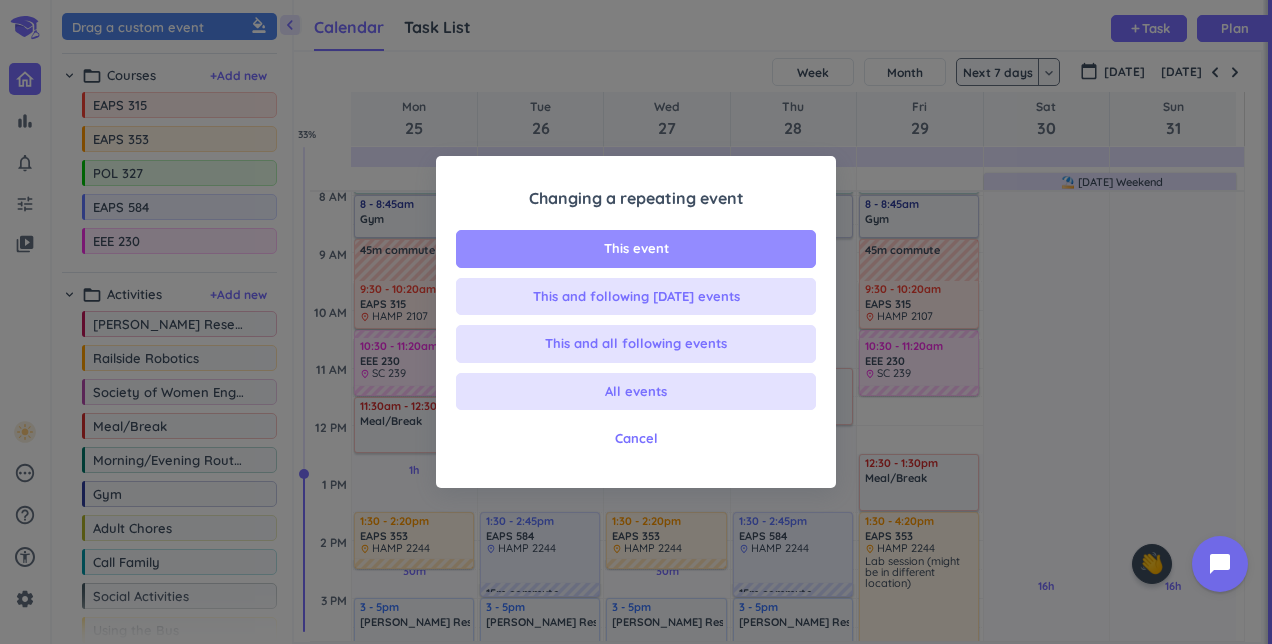 click on "This event" at bounding box center [636, 249] 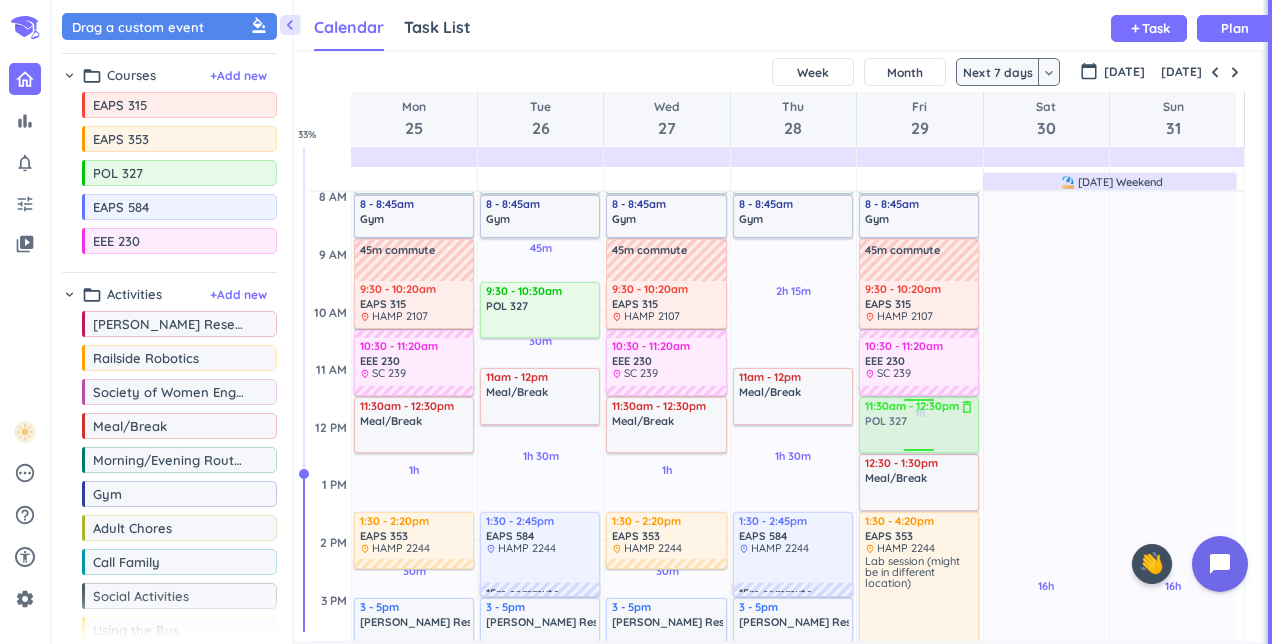 drag, startPoint x: 230, startPoint y: 205, endPoint x: 900, endPoint y: 399, distance: 697.5213 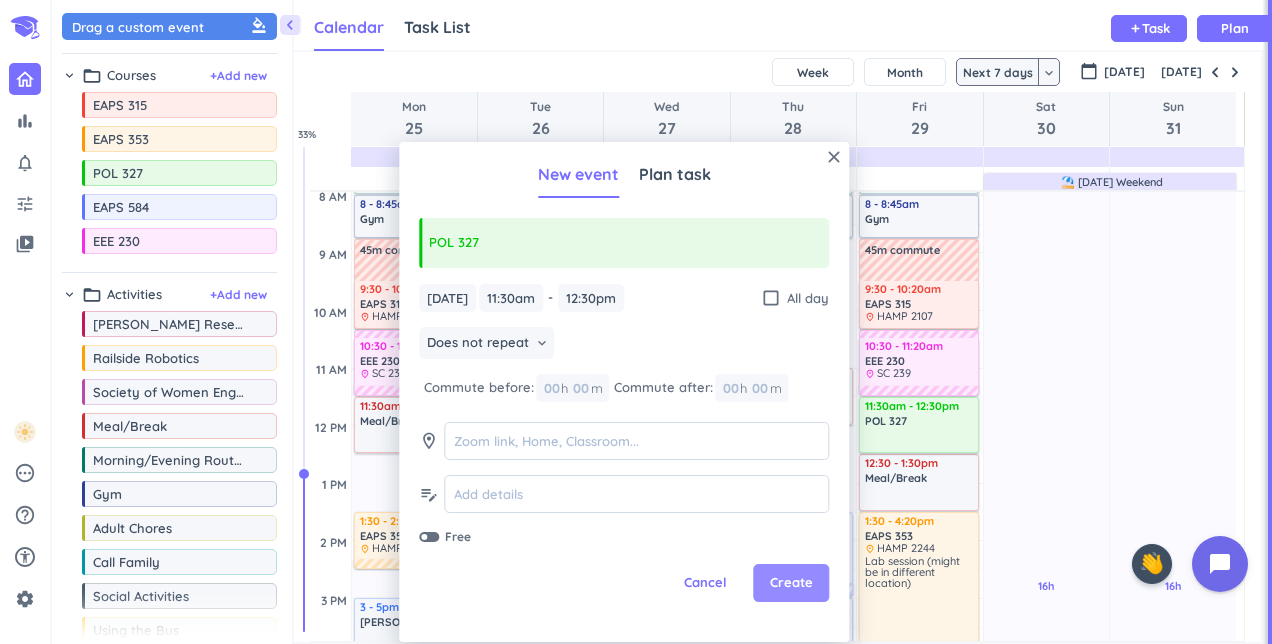 click on "Create" at bounding box center [791, 583] 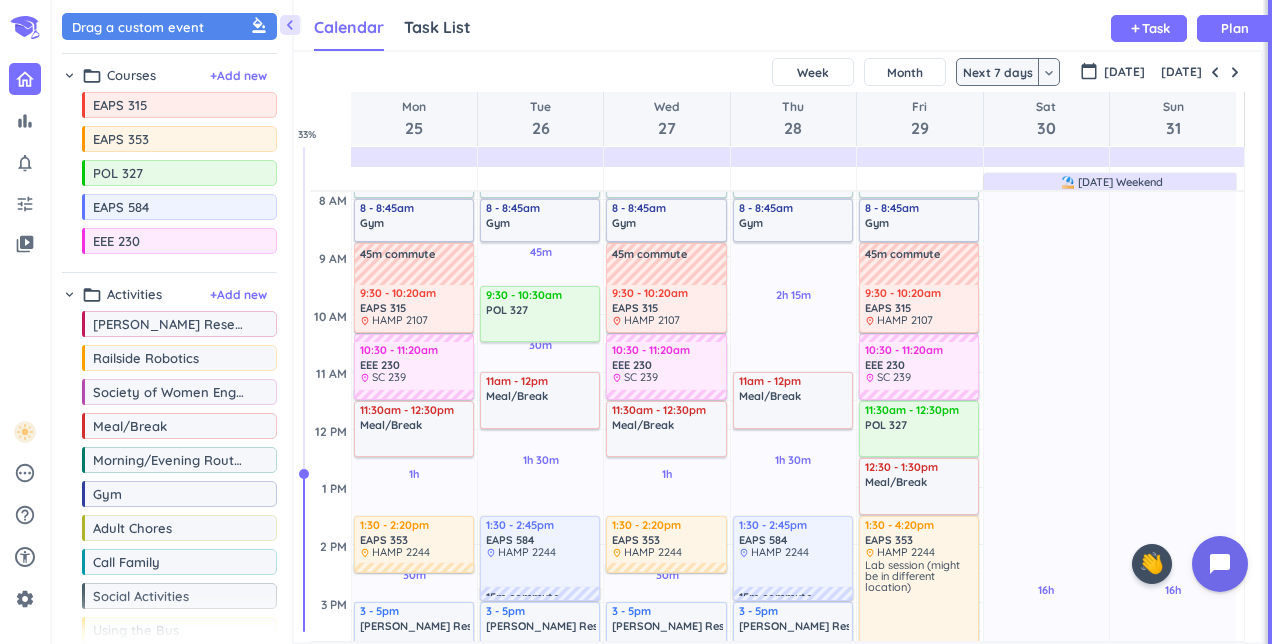 scroll, scrollTop: 225, scrollLeft: 0, axis: vertical 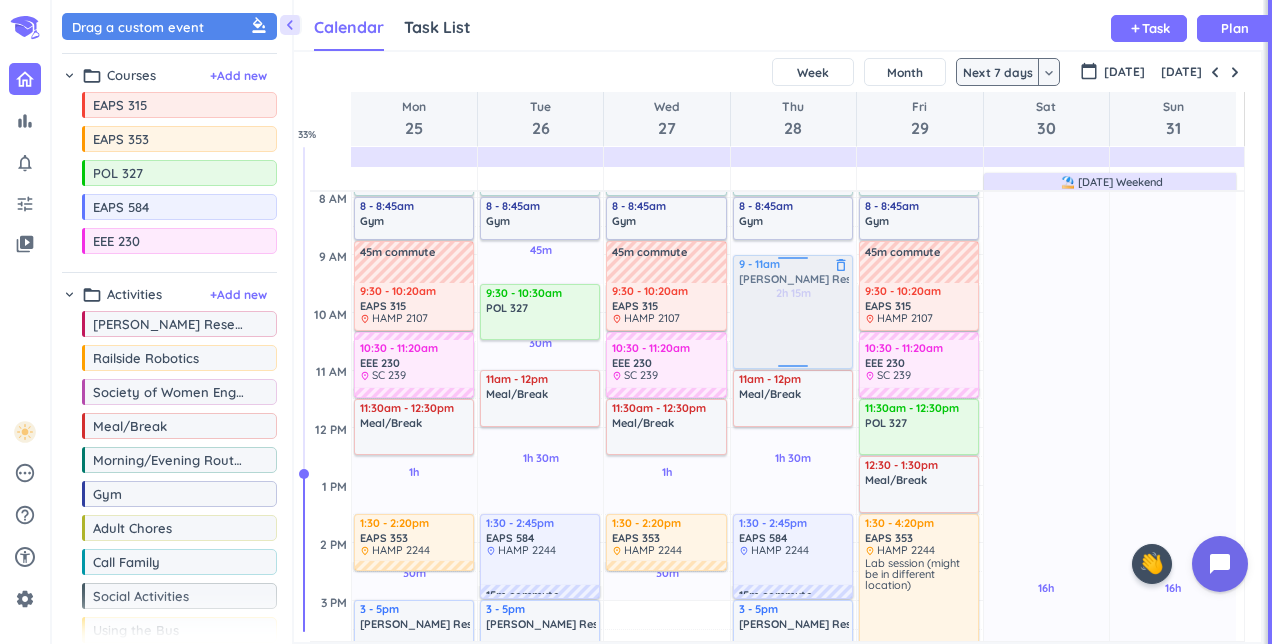 drag, startPoint x: 632, startPoint y: 619, endPoint x: 794, endPoint y: 282, distance: 373.91577 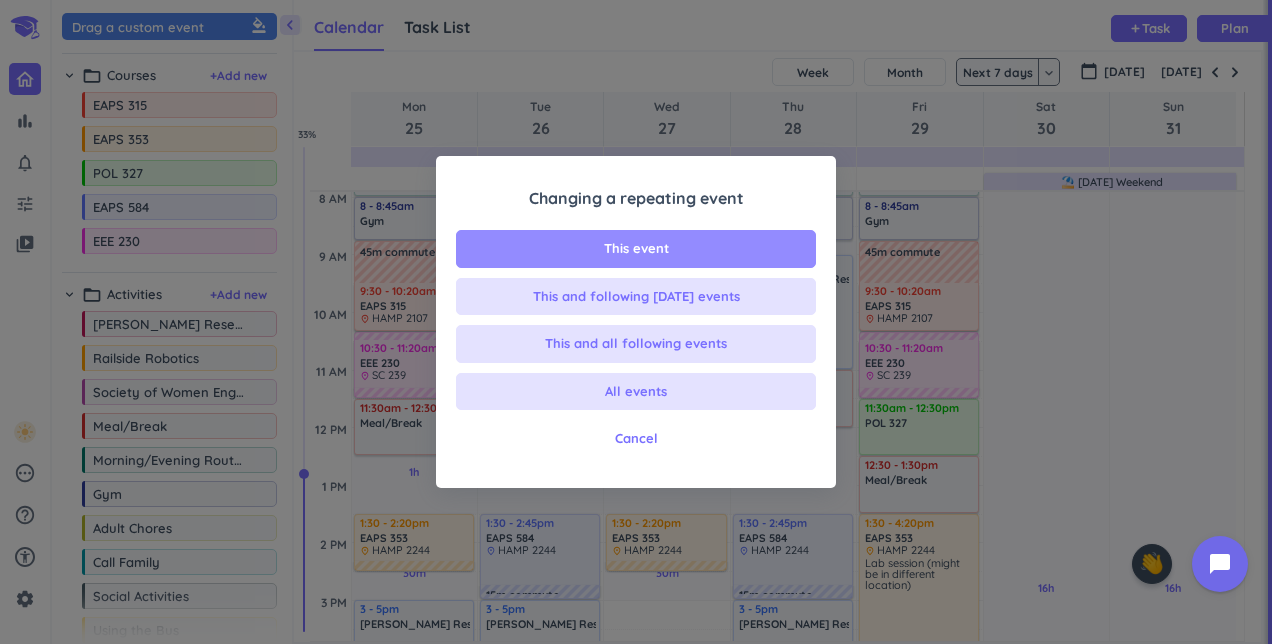 click on "This event" at bounding box center (636, 249) 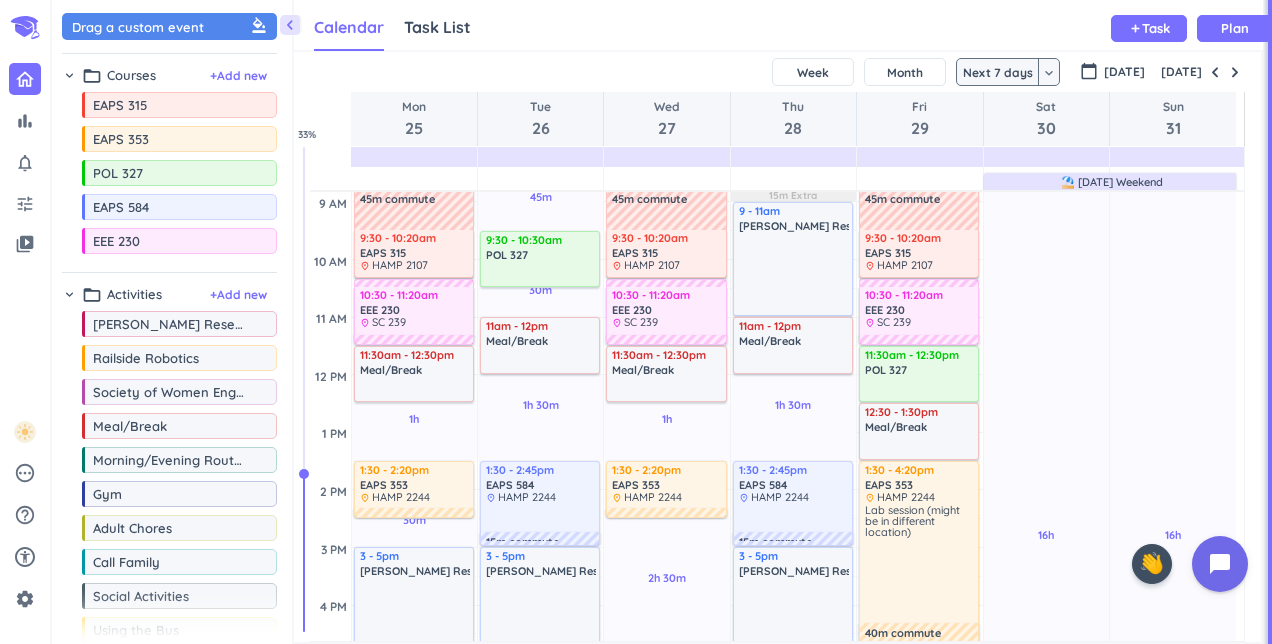 scroll, scrollTop: 282, scrollLeft: 0, axis: vertical 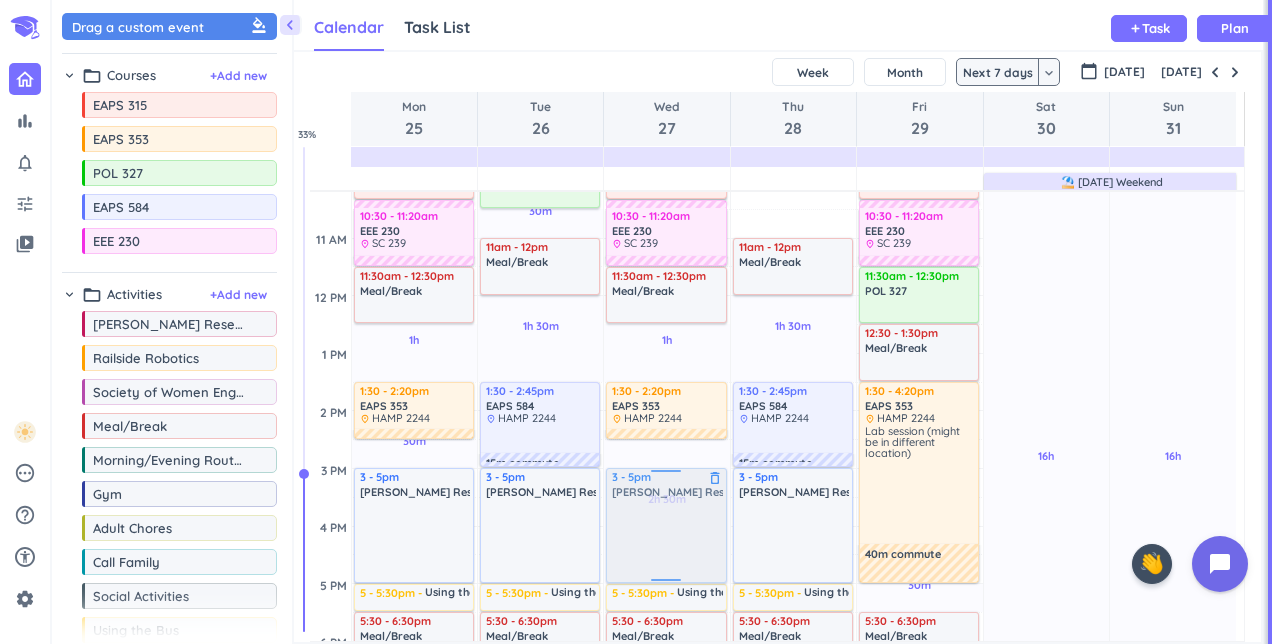 drag, startPoint x: 782, startPoint y: 248, endPoint x: 660, endPoint y: 526, distance: 303.59183 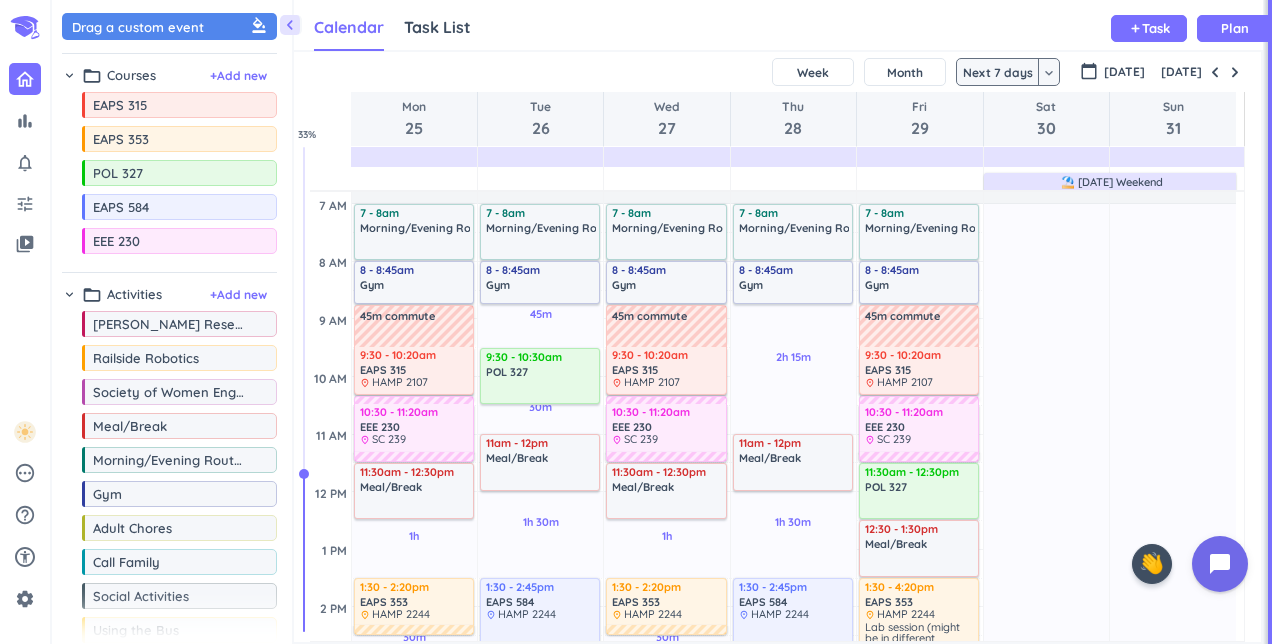 scroll, scrollTop: 164, scrollLeft: 0, axis: vertical 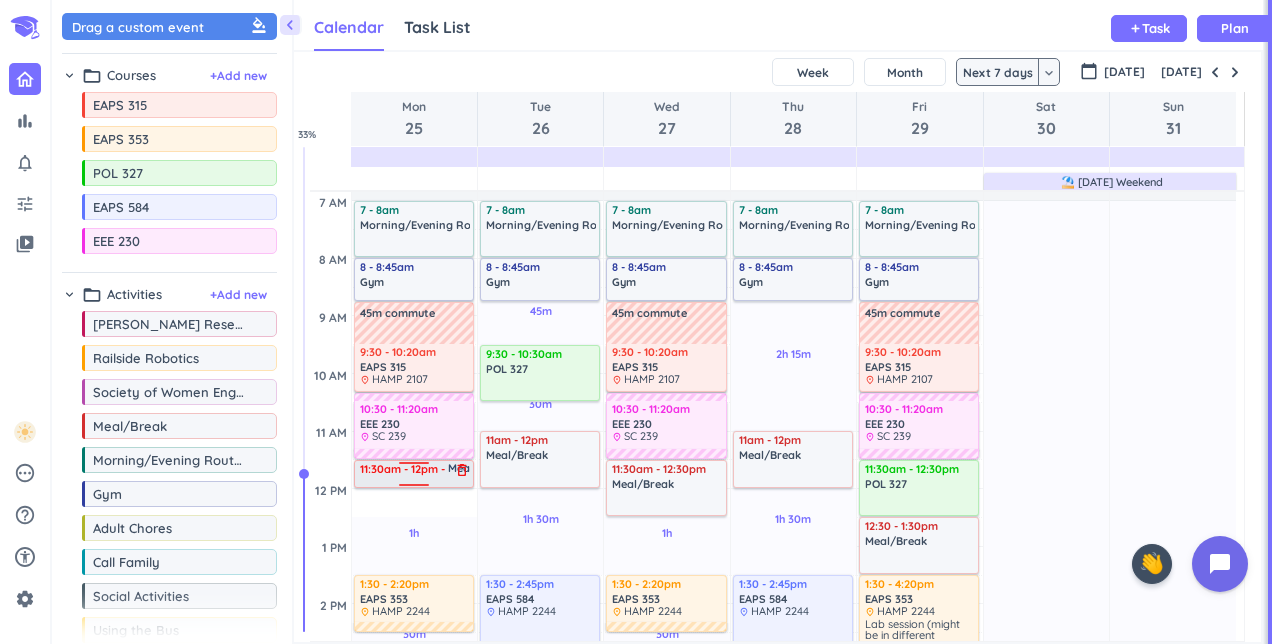 drag, startPoint x: 404, startPoint y: 514, endPoint x: 398, endPoint y: 488, distance: 26.683329 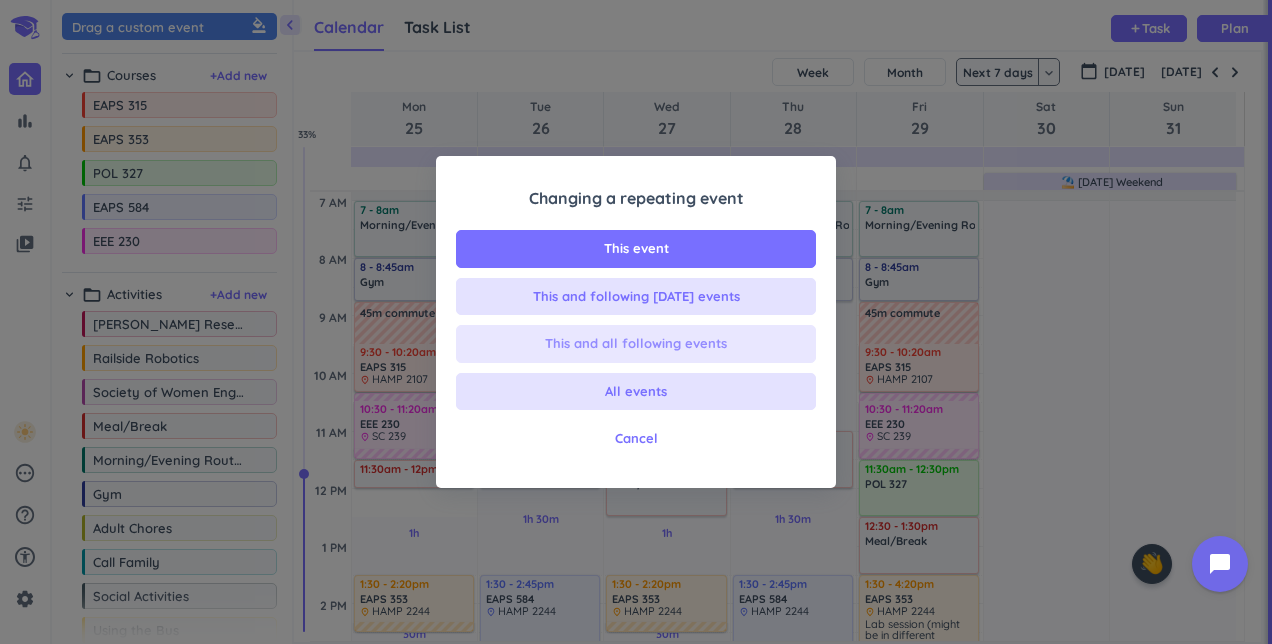 click on "This and all following events" at bounding box center [636, 344] 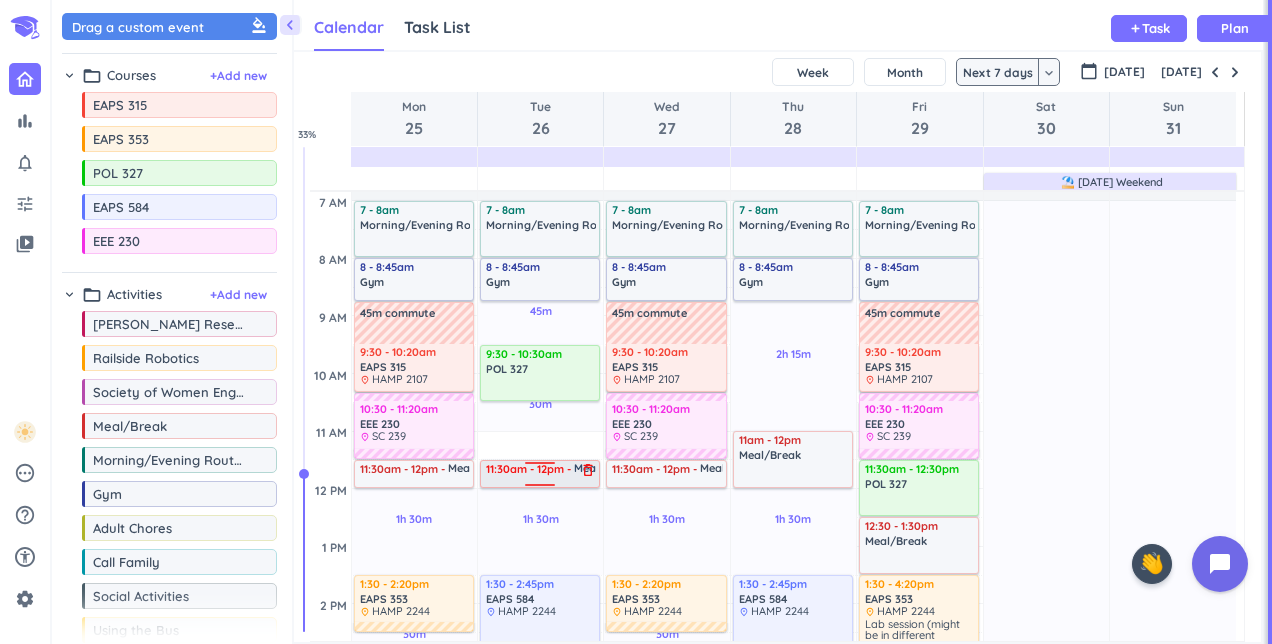 drag, startPoint x: 542, startPoint y: 434, endPoint x: 536, endPoint y: 460, distance: 26.683329 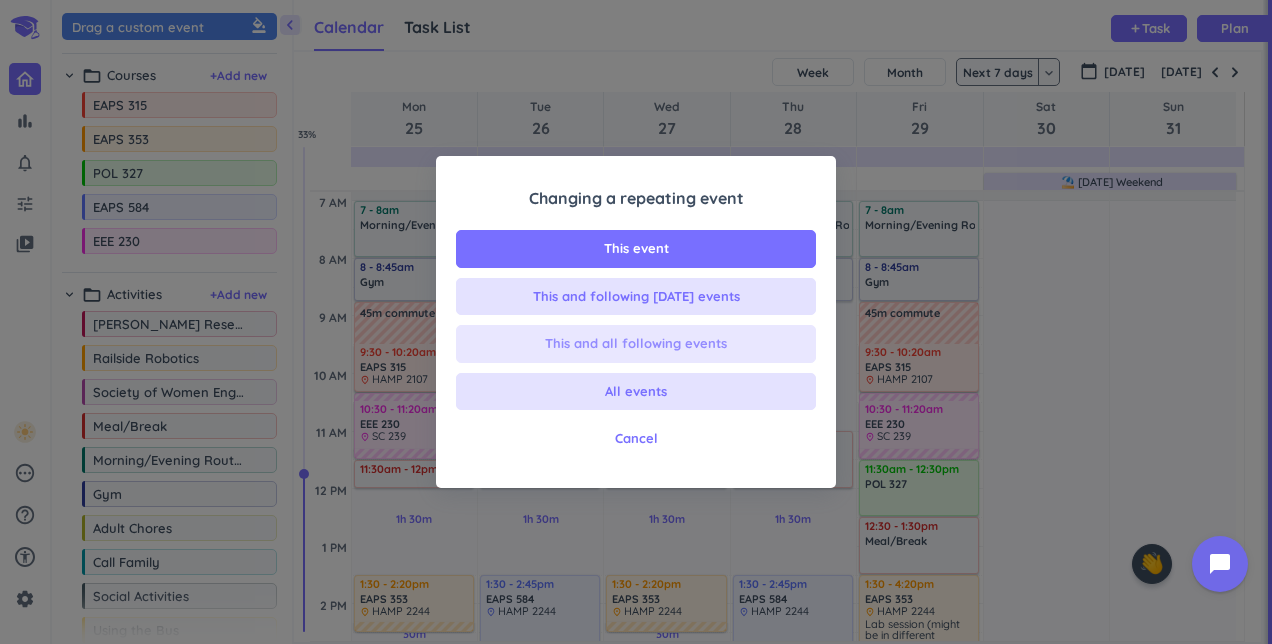 click on "This and all following events" at bounding box center [636, 344] 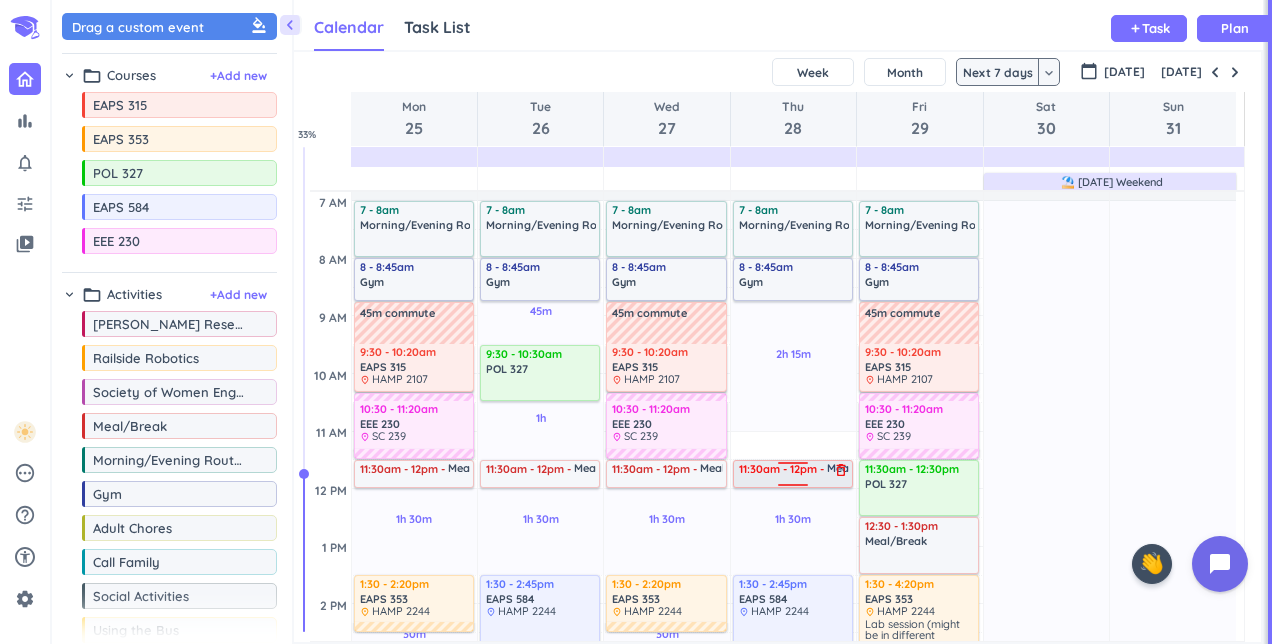 drag, startPoint x: 786, startPoint y: 435, endPoint x: 783, endPoint y: 461, distance: 26.172504 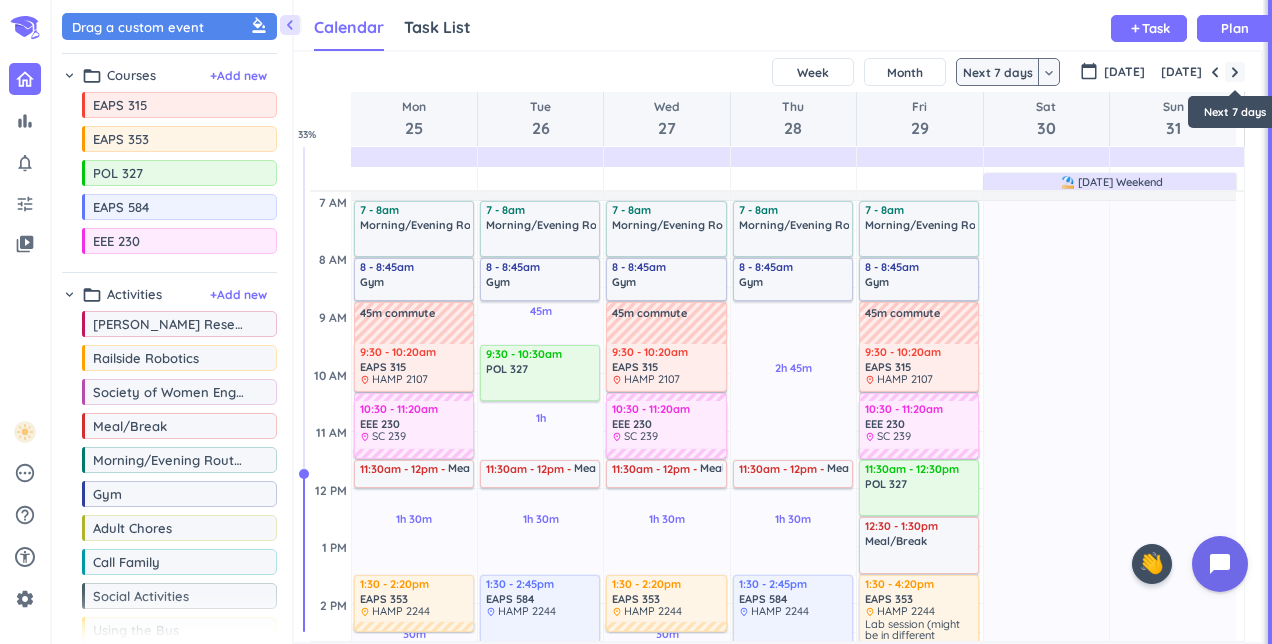click at bounding box center (1235, 72) 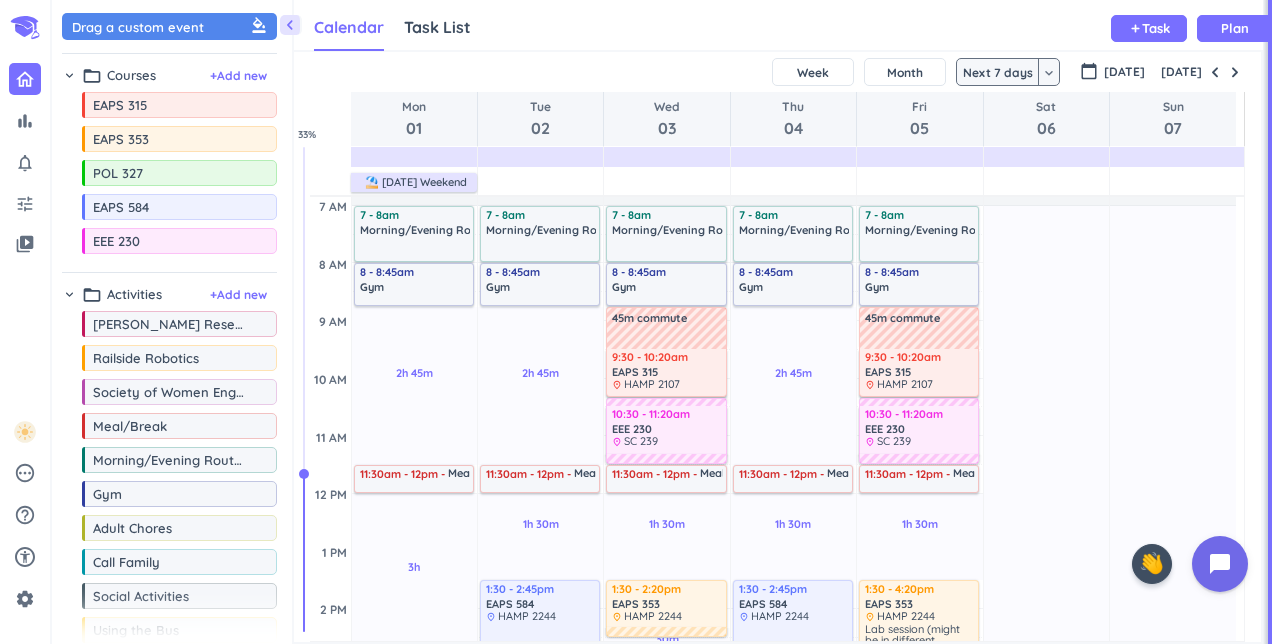 scroll, scrollTop: 117, scrollLeft: 0, axis: vertical 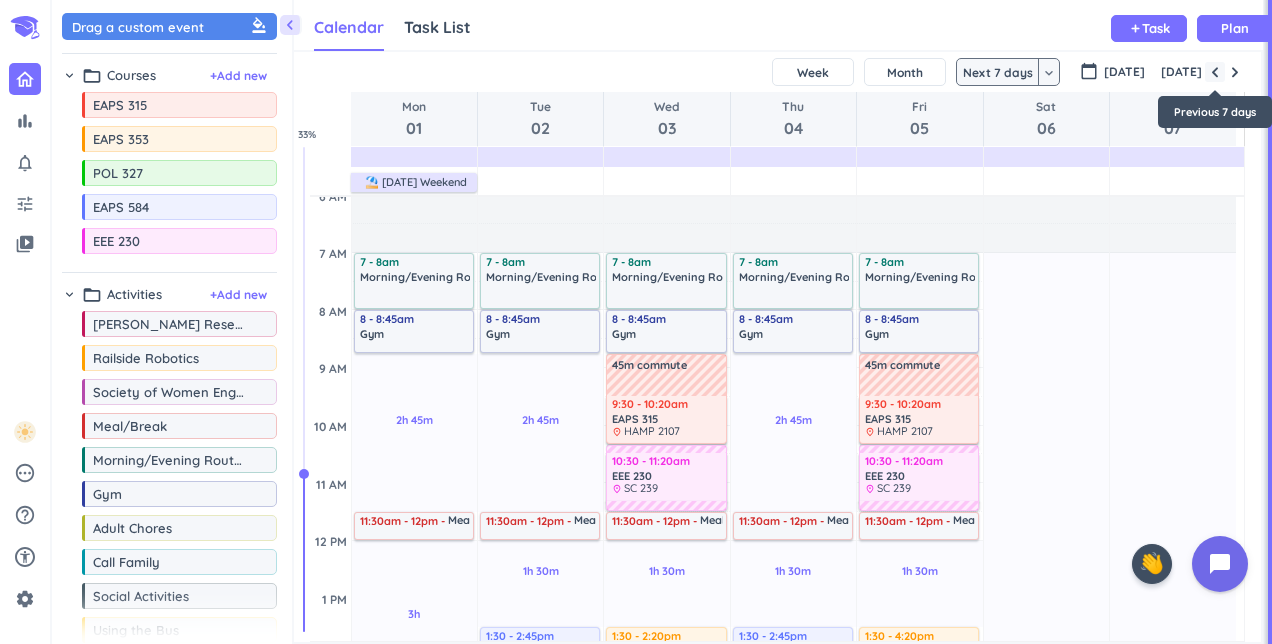 click at bounding box center (1215, 72) 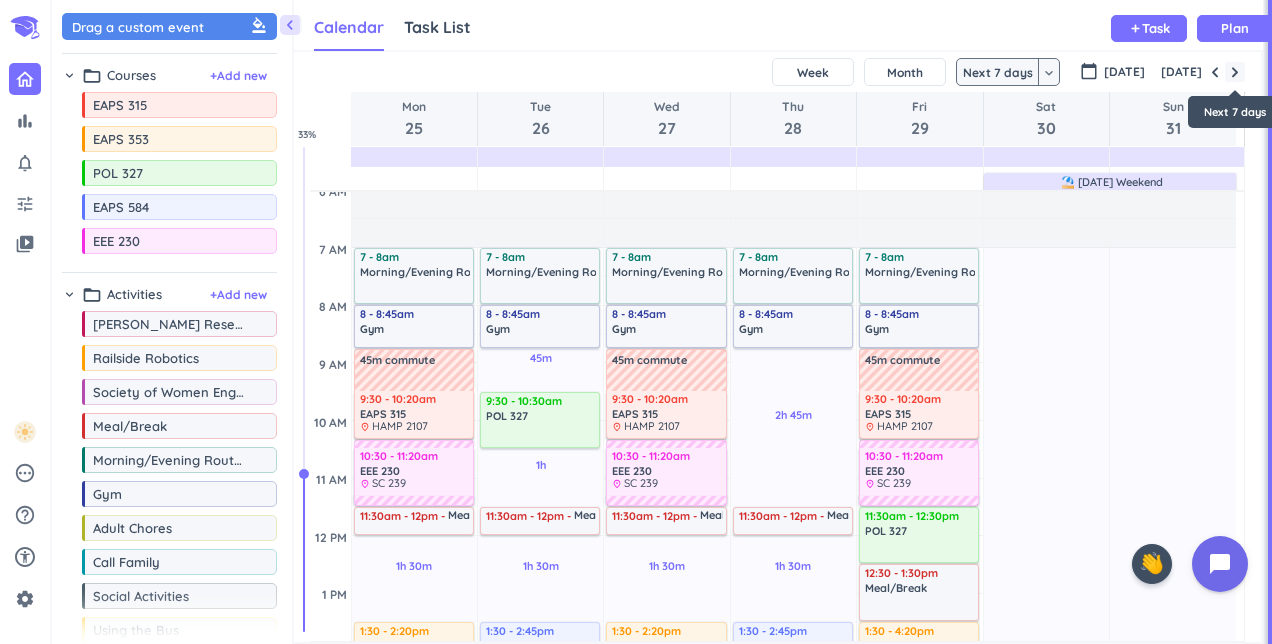 click at bounding box center (1235, 72) 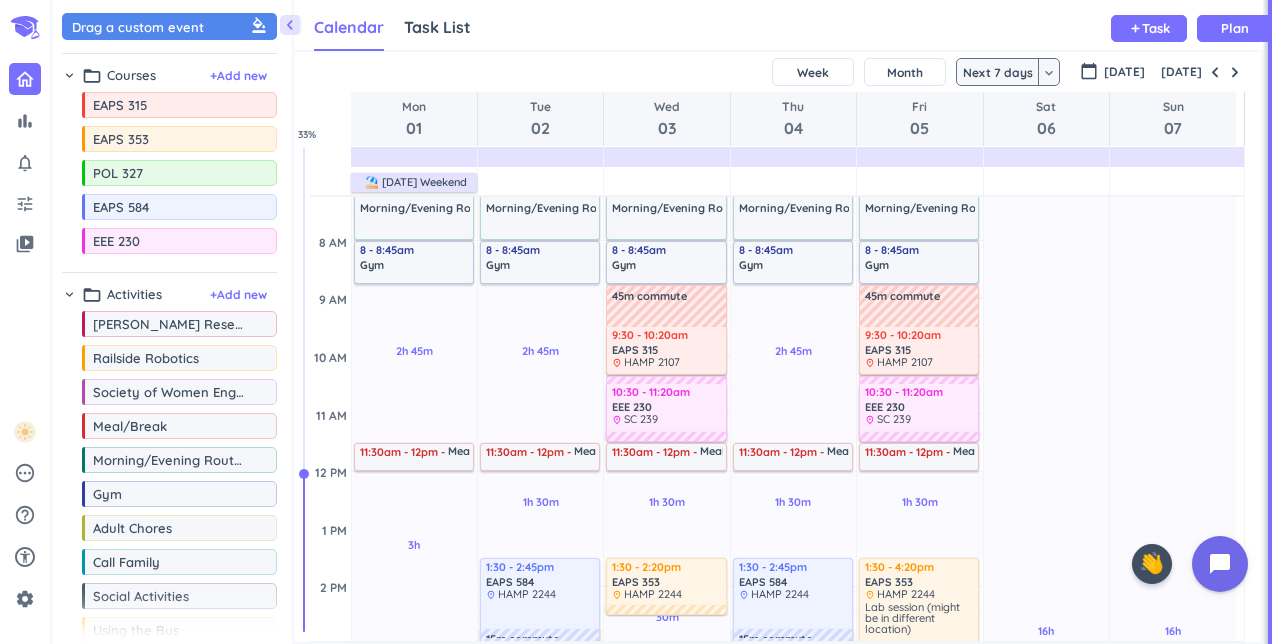 scroll, scrollTop: 174, scrollLeft: 0, axis: vertical 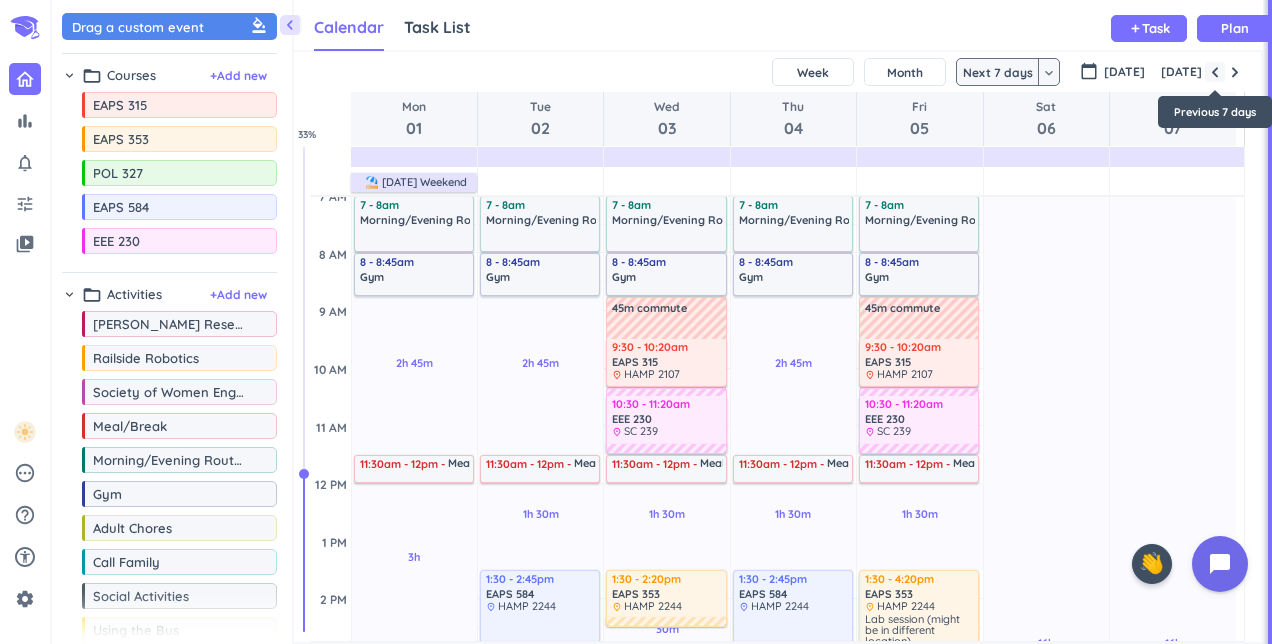 click at bounding box center (1215, 72) 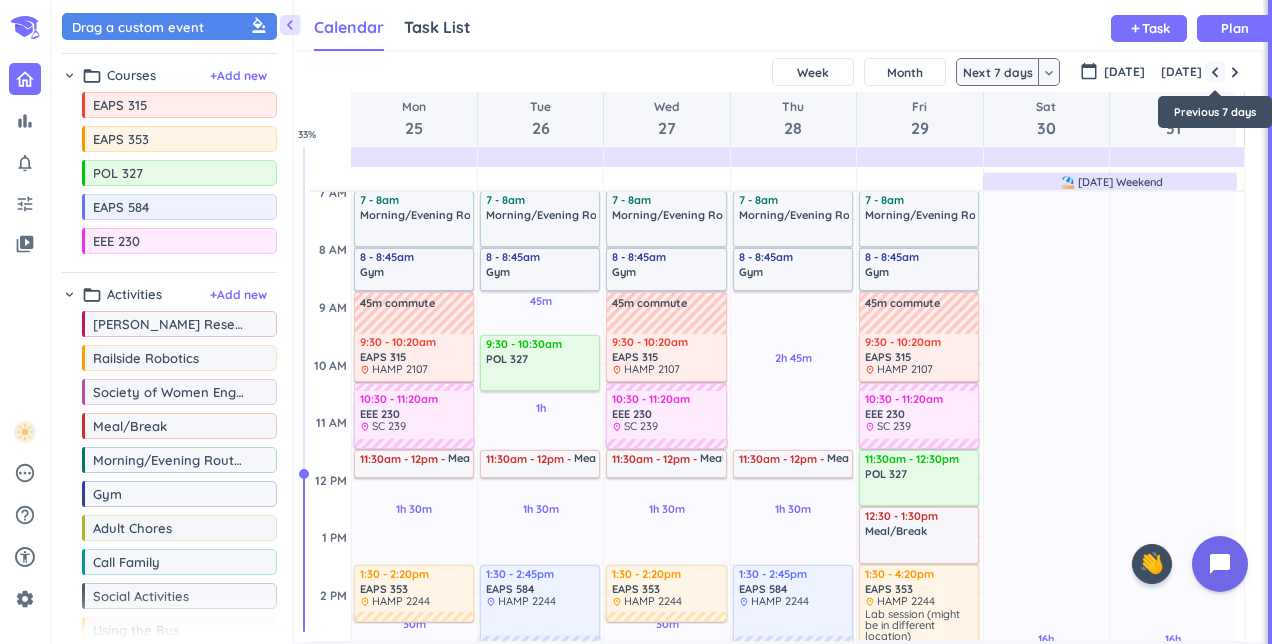 scroll, scrollTop: 117, scrollLeft: 0, axis: vertical 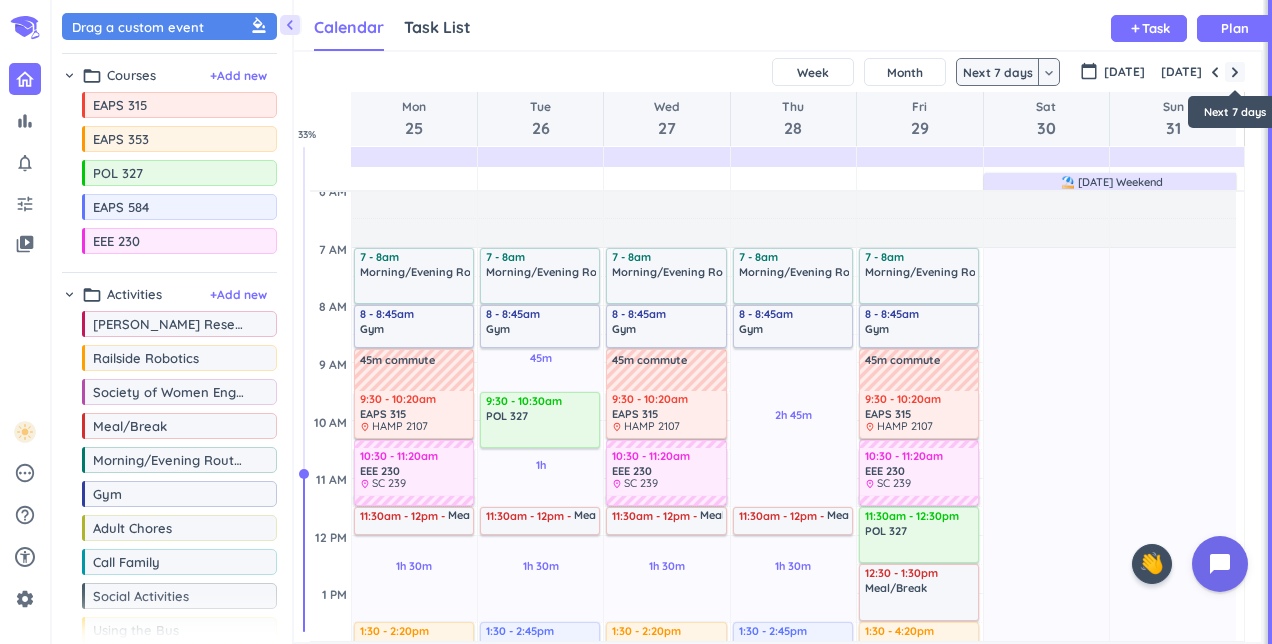 click at bounding box center [1235, 72] 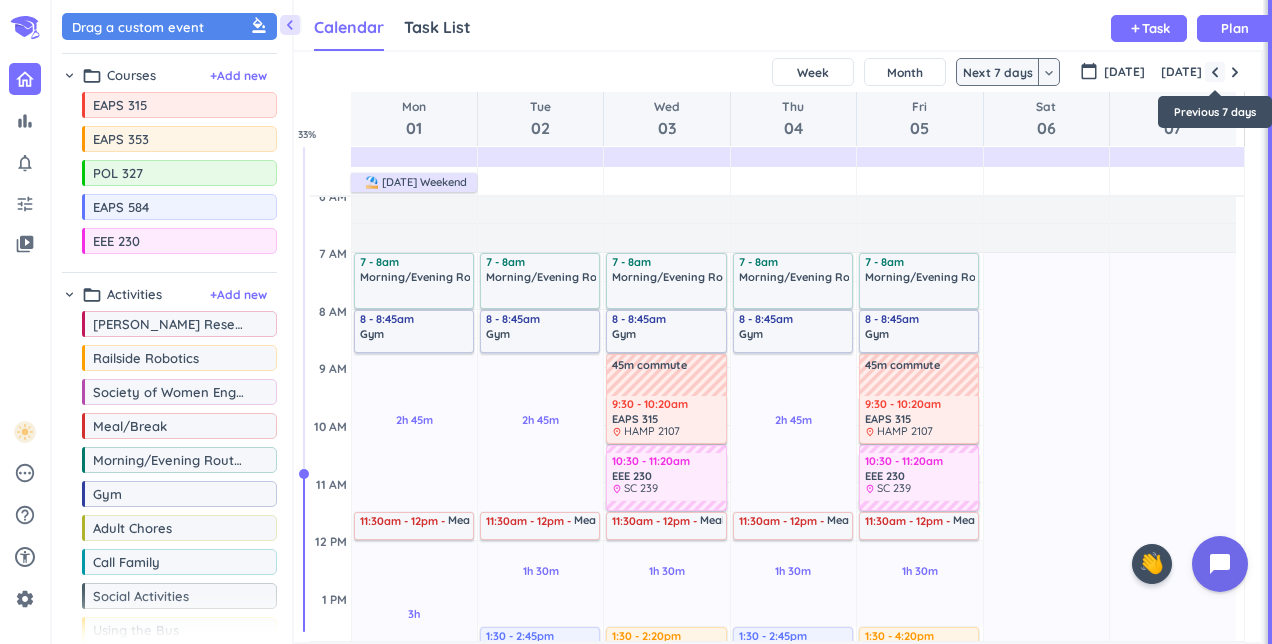 click at bounding box center [1215, 72] 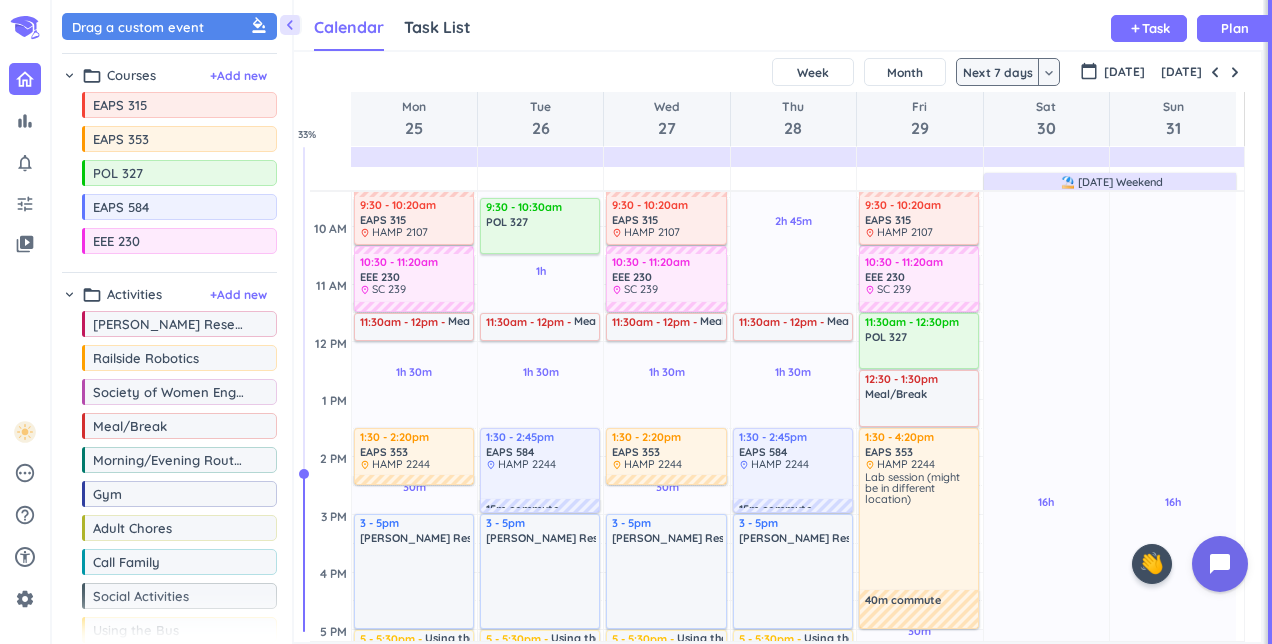 scroll, scrollTop: 296, scrollLeft: 0, axis: vertical 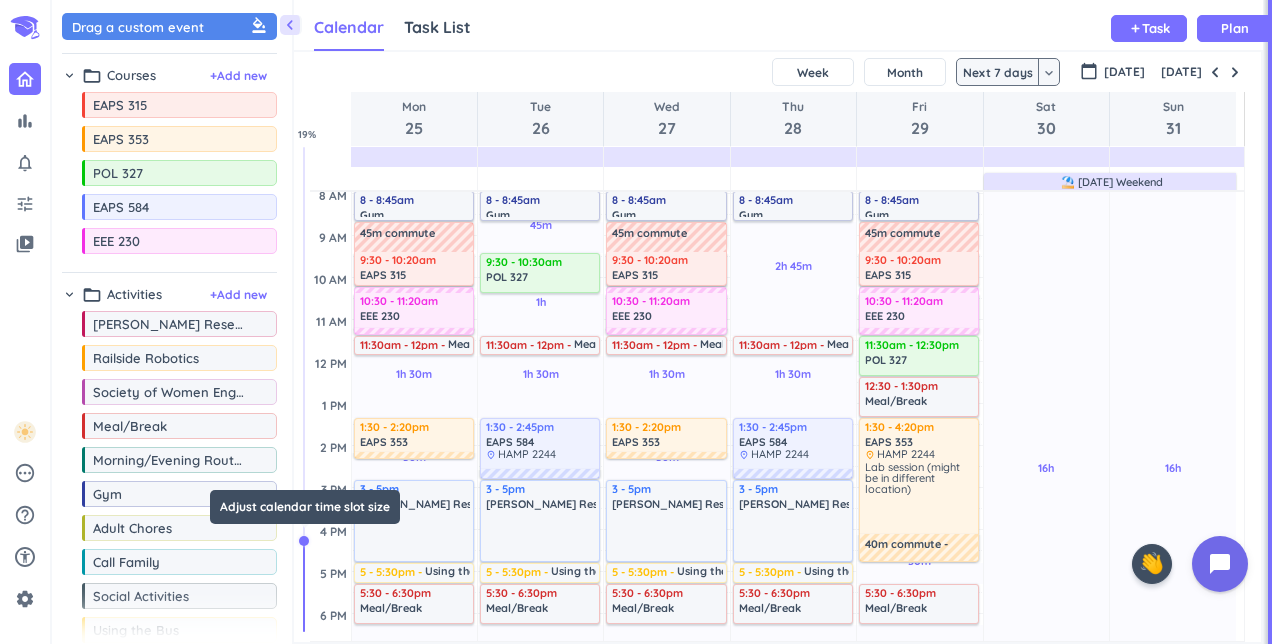 drag, startPoint x: 304, startPoint y: 474, endPoint x: 293, endPoint y: 538, distance: 64.93843 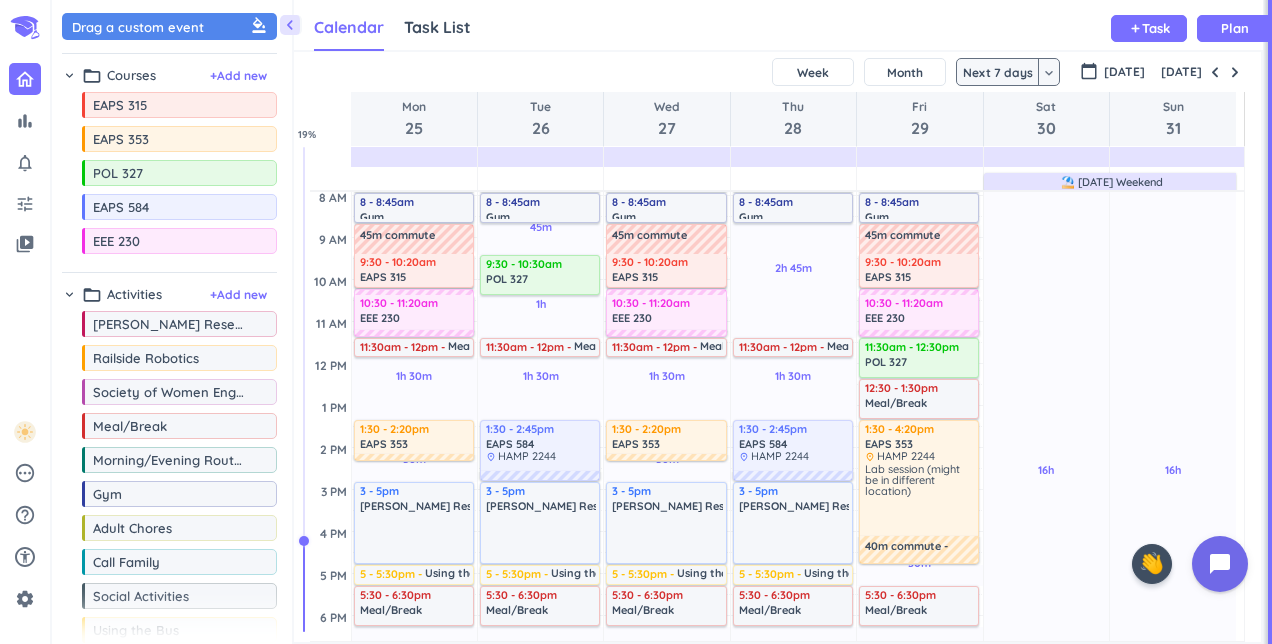scroll, scrollTop: 170, scrollLeft: 0, axis: vertical 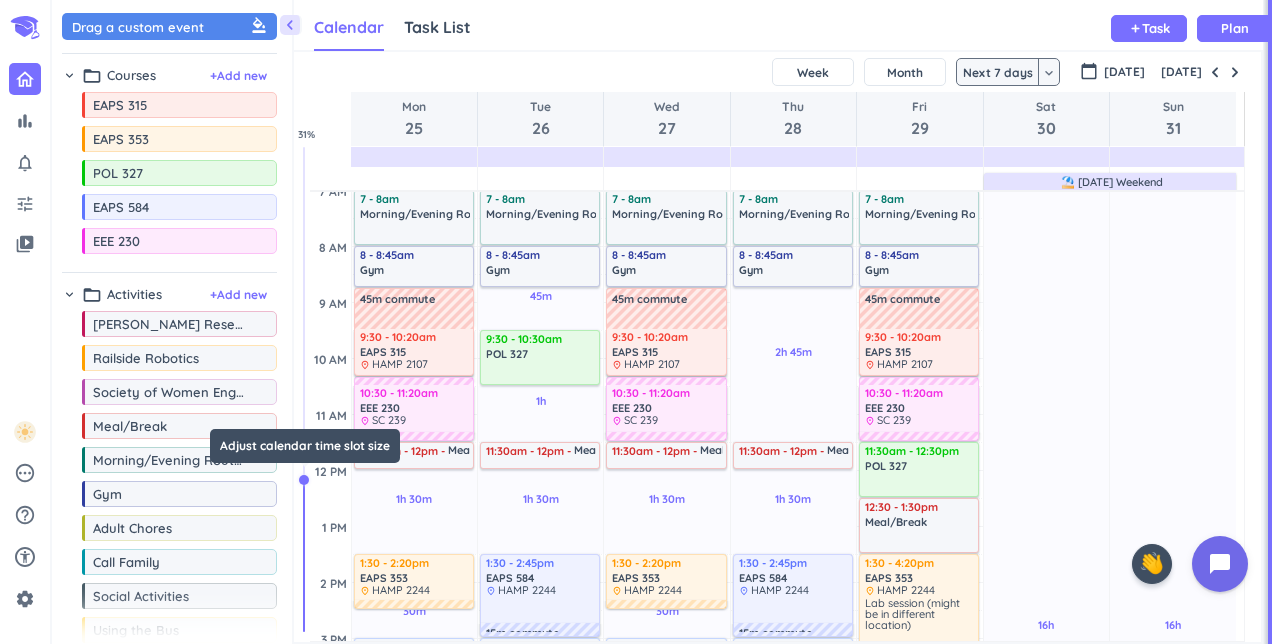 drag, startPoint x: 304, startPoint y: 541, endPoint x: 298, endPoint y: 478, distance: 63.28507 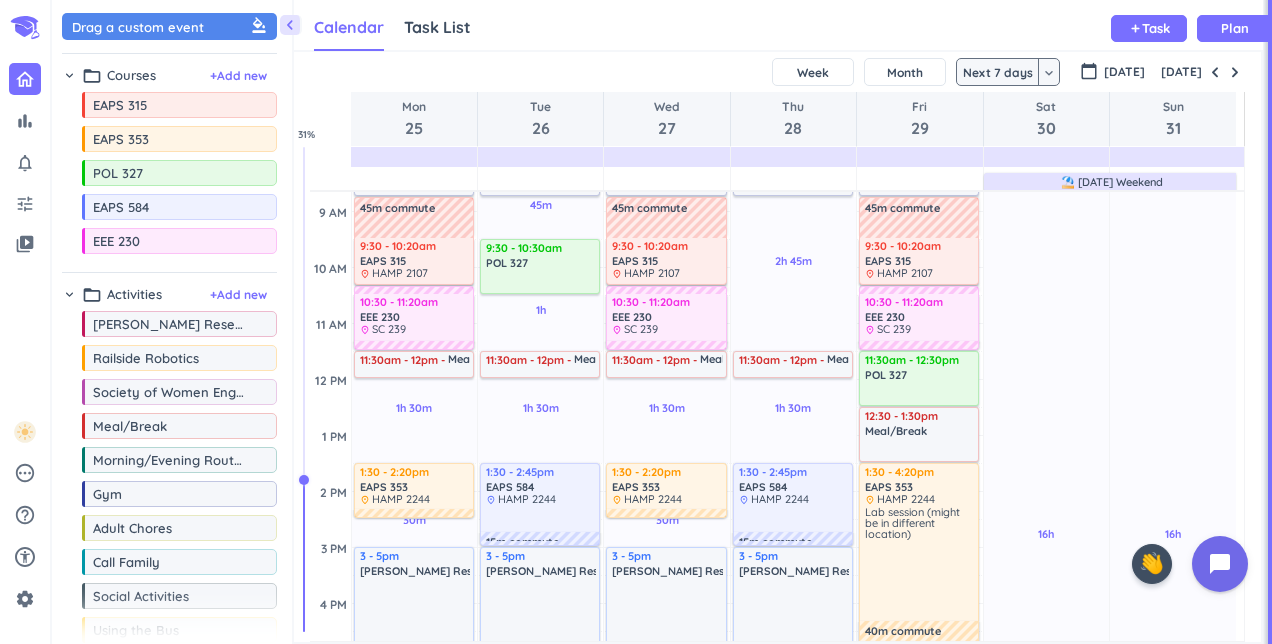 scroll, scrollTop: 255, scrollLeft: 0, axis: vertical 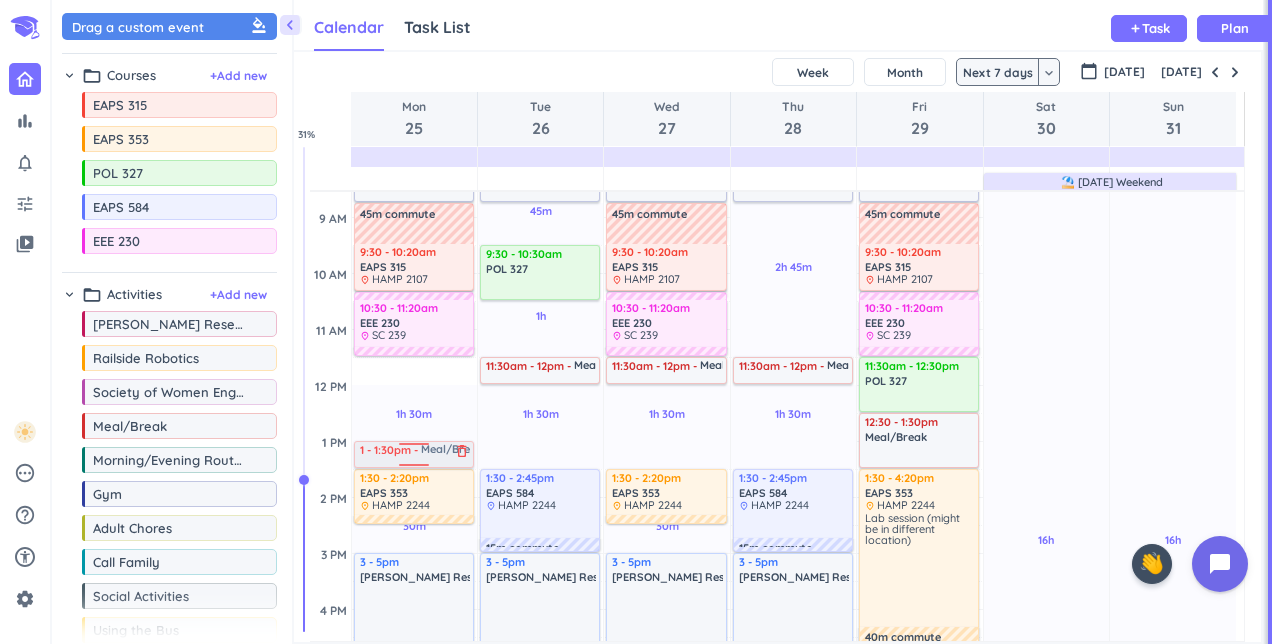 drag, startPoint x: 439, startPoint y: 368, endPoint x: 434, endPoint y: 452, distance: 84.14868 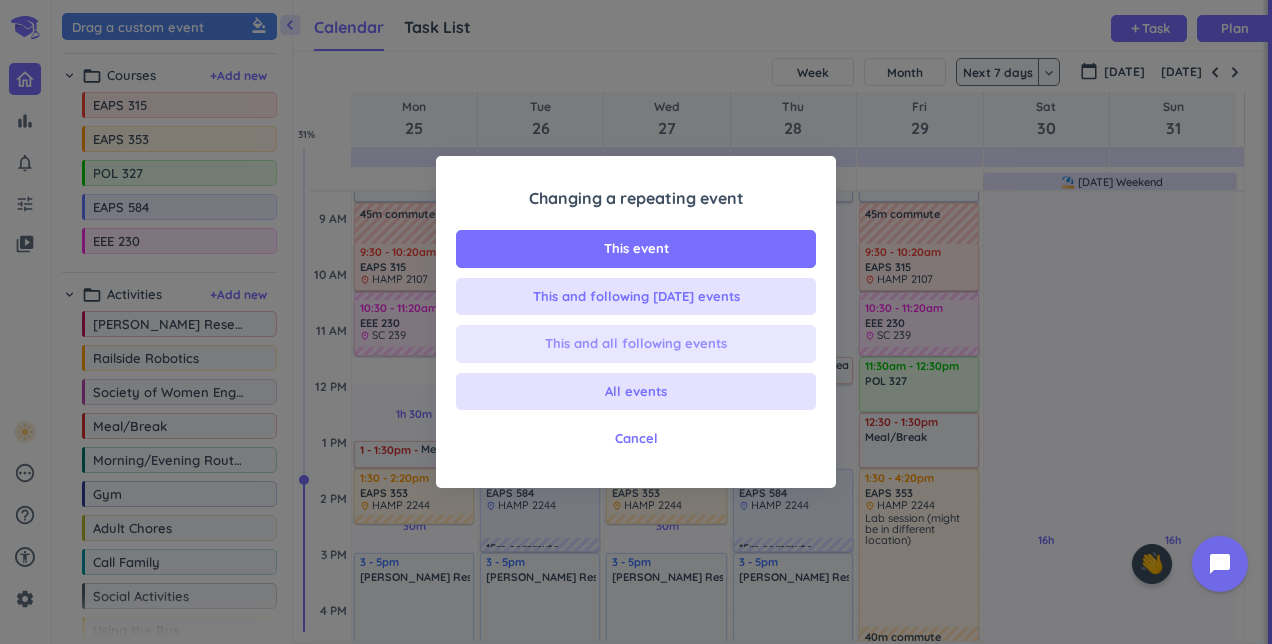 click on "This and all following events" at bounding box center [636, 344] 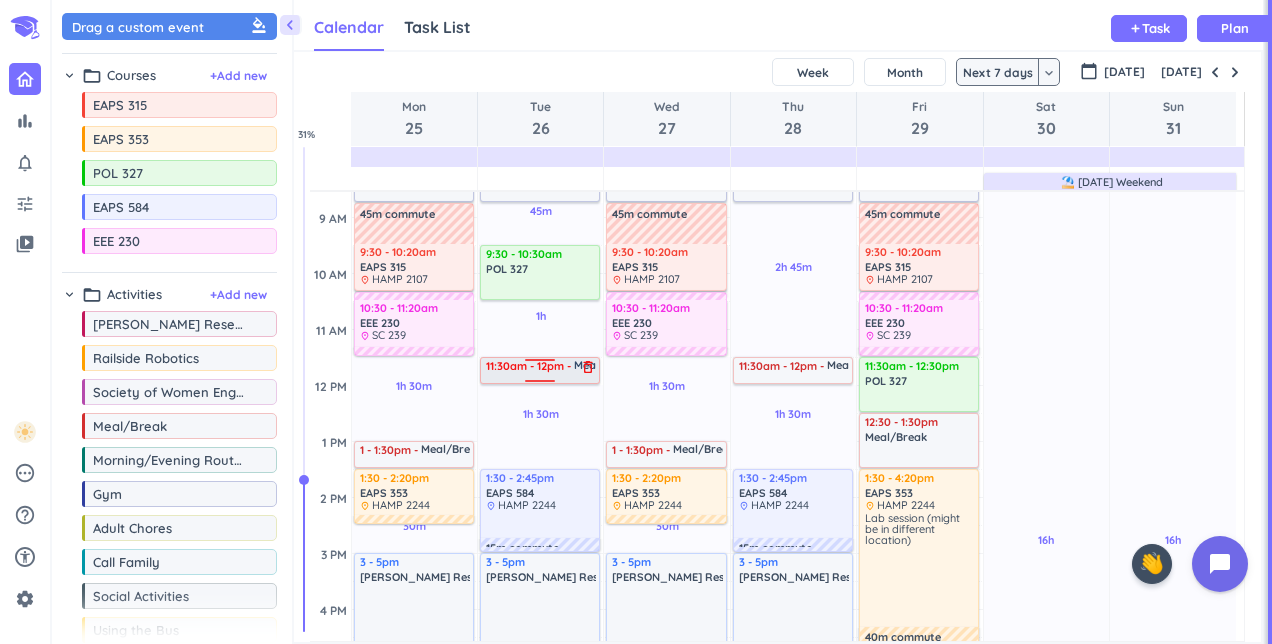 click on "11:30am - 12pm" at bounding box center (530, 369) 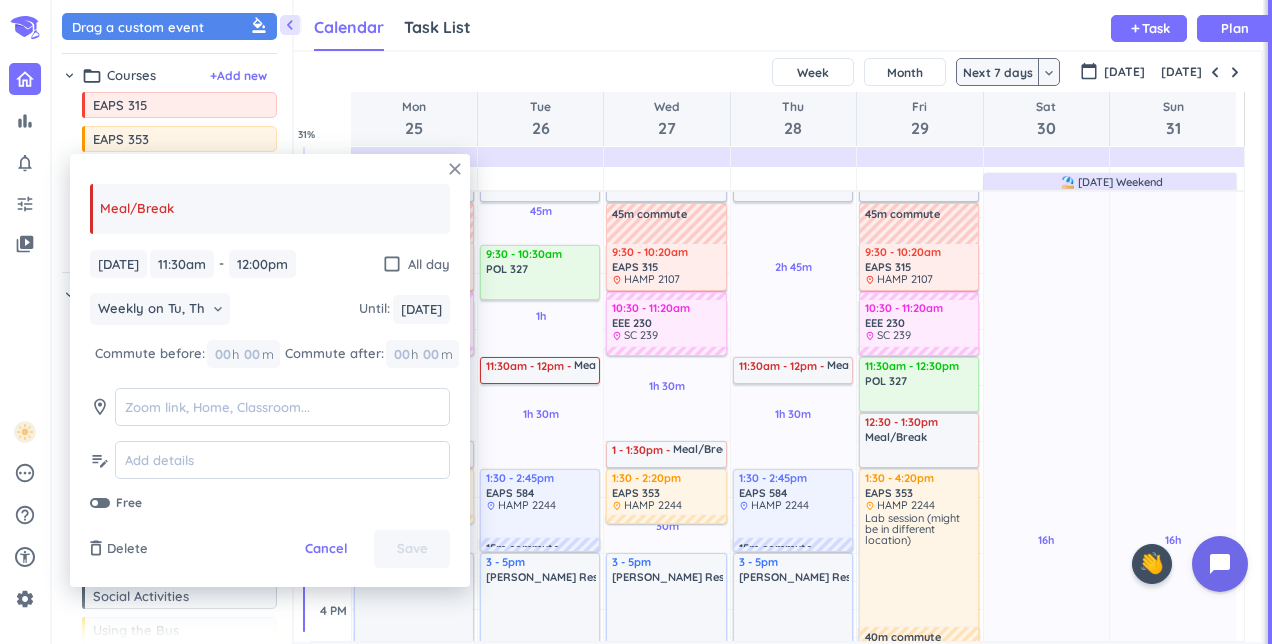 click on "close" at bounding box center (455, 169) 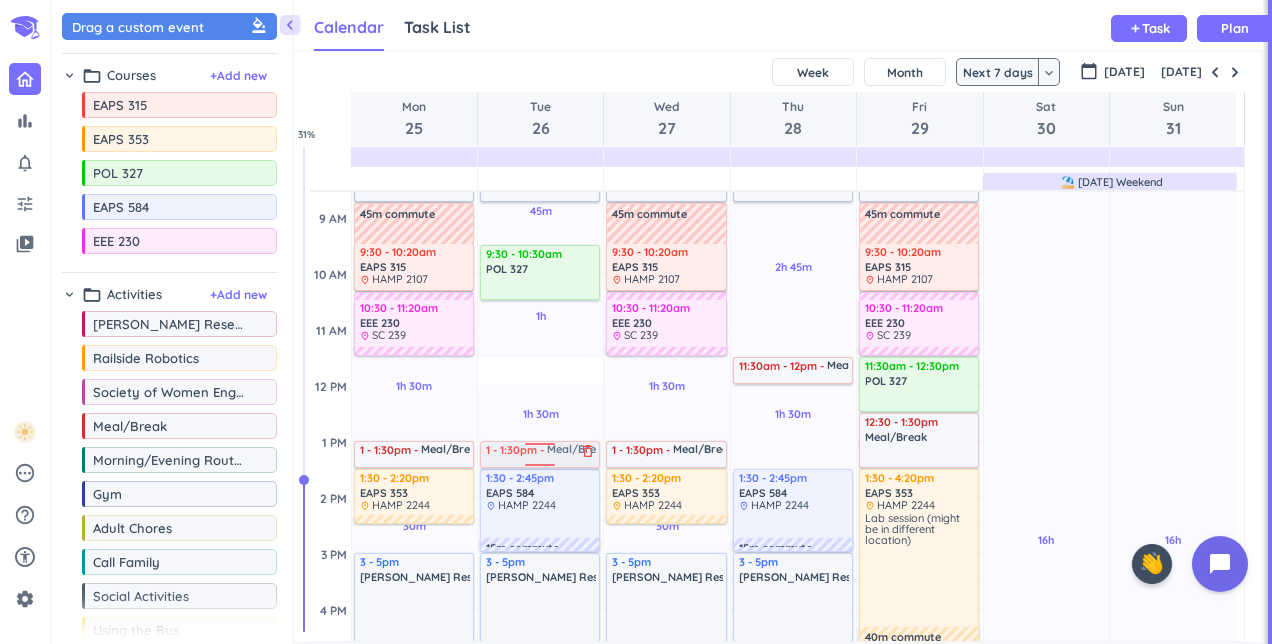 drag, startPoint x: 503, startPoint y: 368, endPoint x: 498, endPoint y: 451, distance: 83.15047 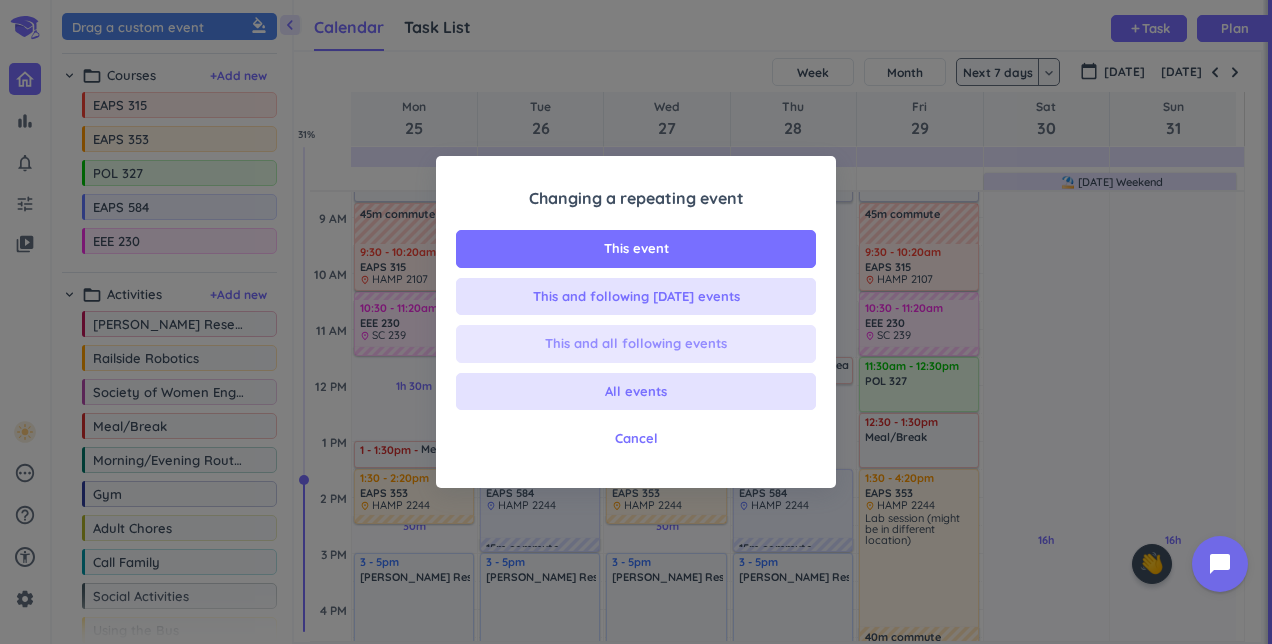 click on "This and all following events" at bounding box center (636, 344) 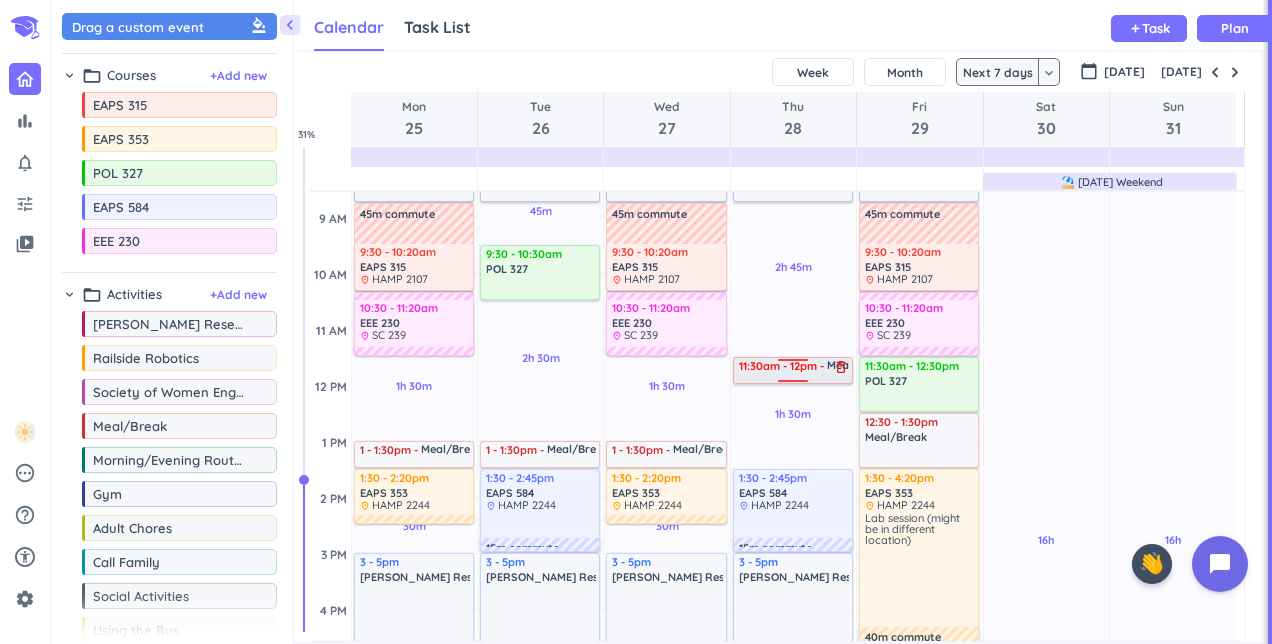 click on "11:30am - 12pm" at bounding box center (783, 369) 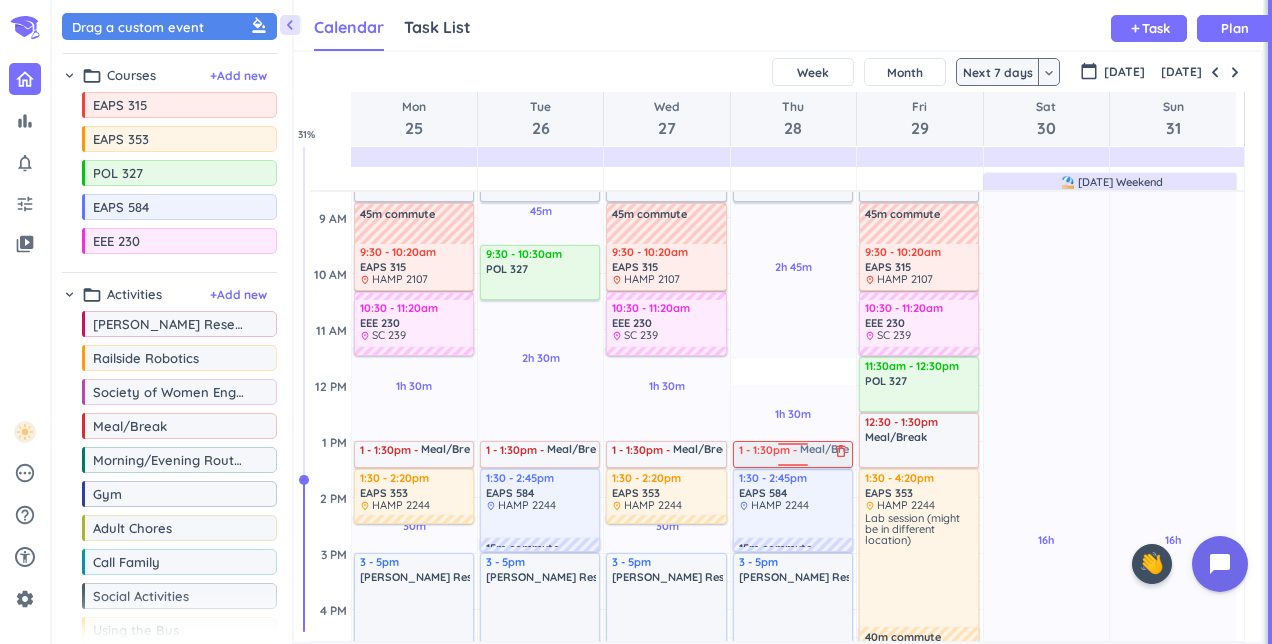 drag, startPoint x: 752, startPoint y: 369, endPoint x: 756, endPoint y: 451, distance: 82.0975 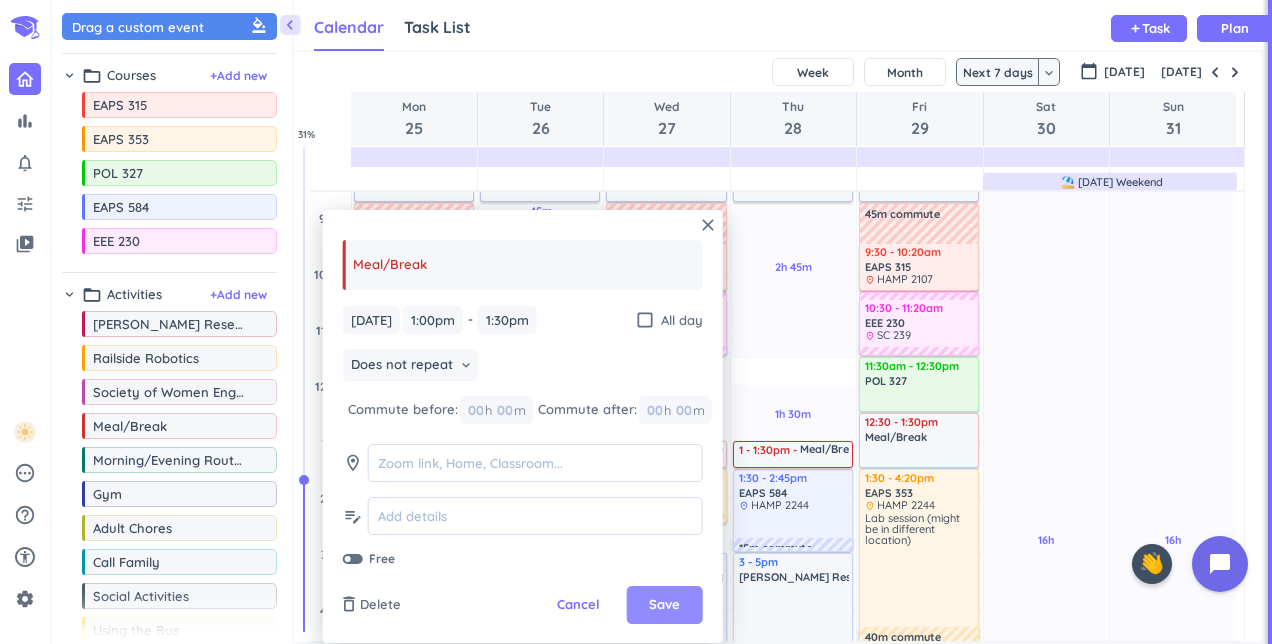 click on "Save" at bounding box center (664, 605) 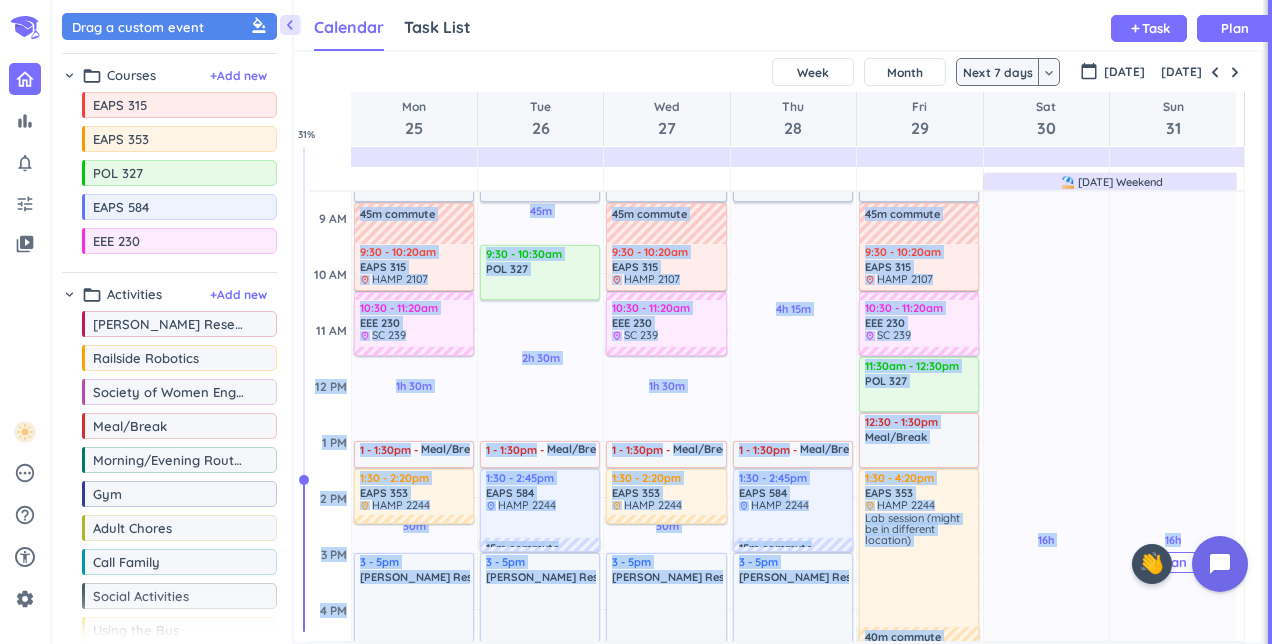 drag, startPoint x: 1236, startPoint y: 336, endPoint x: 1231, endPoint y: 241, distance: 95.131485 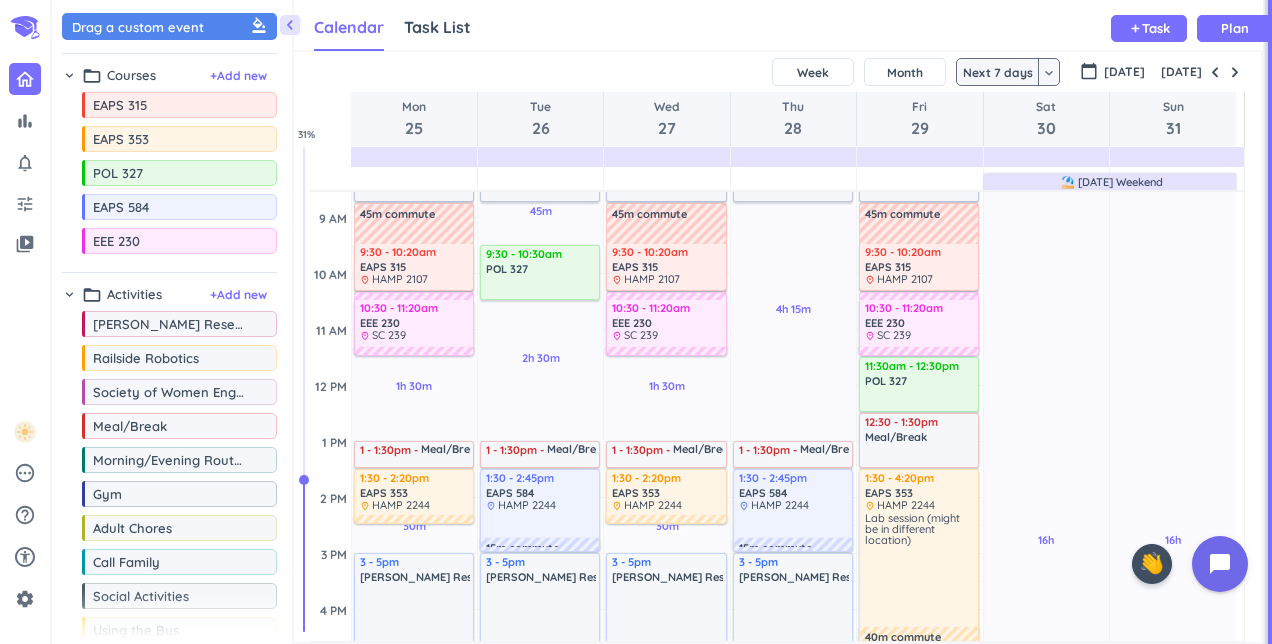 drag, startPoint x: 1231, startPoint y: 241, endPoint x: 1260, endPoint y: 278, distance: 47.010635 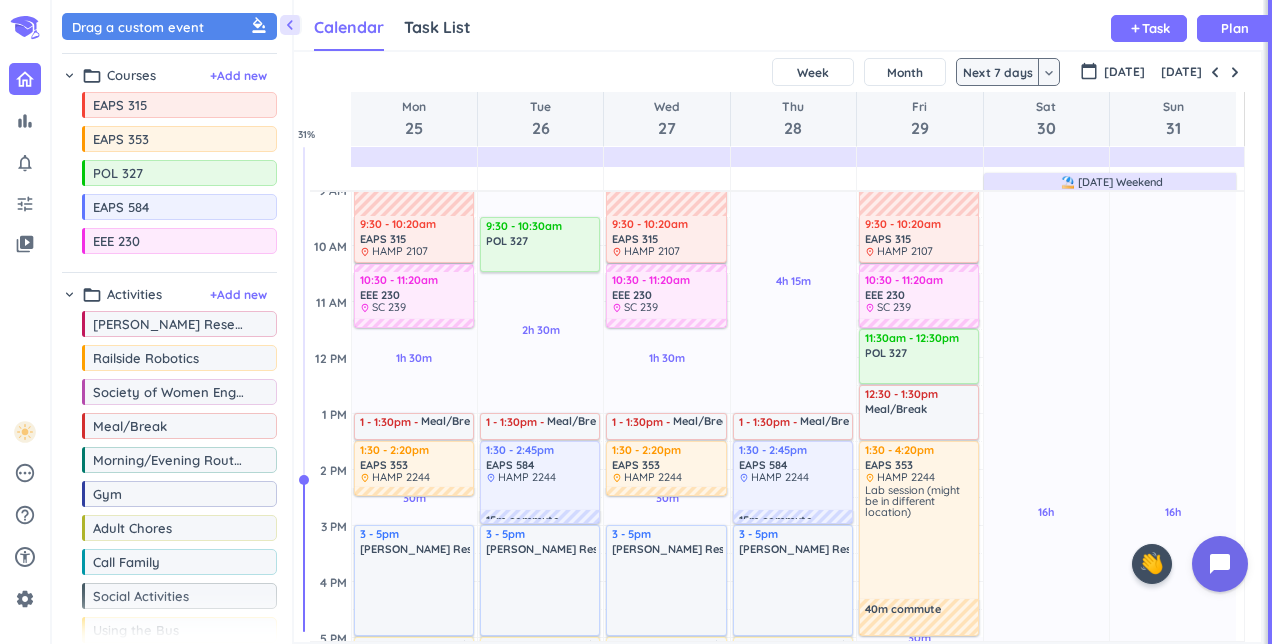 scroll, scrollTop: 285, scrollLeft: 0, axis: vertical 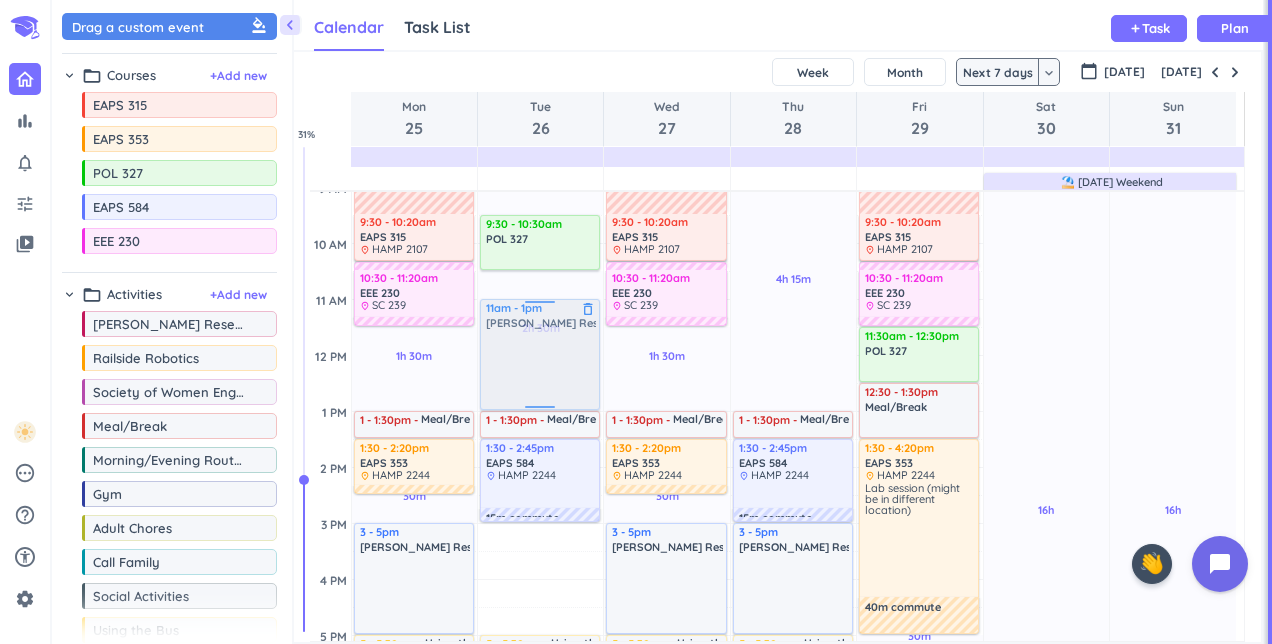 drag, startPoint x: 518, startPoint y: 562, endPoint x: 523, endPoint y: 334, distance: 228.05482 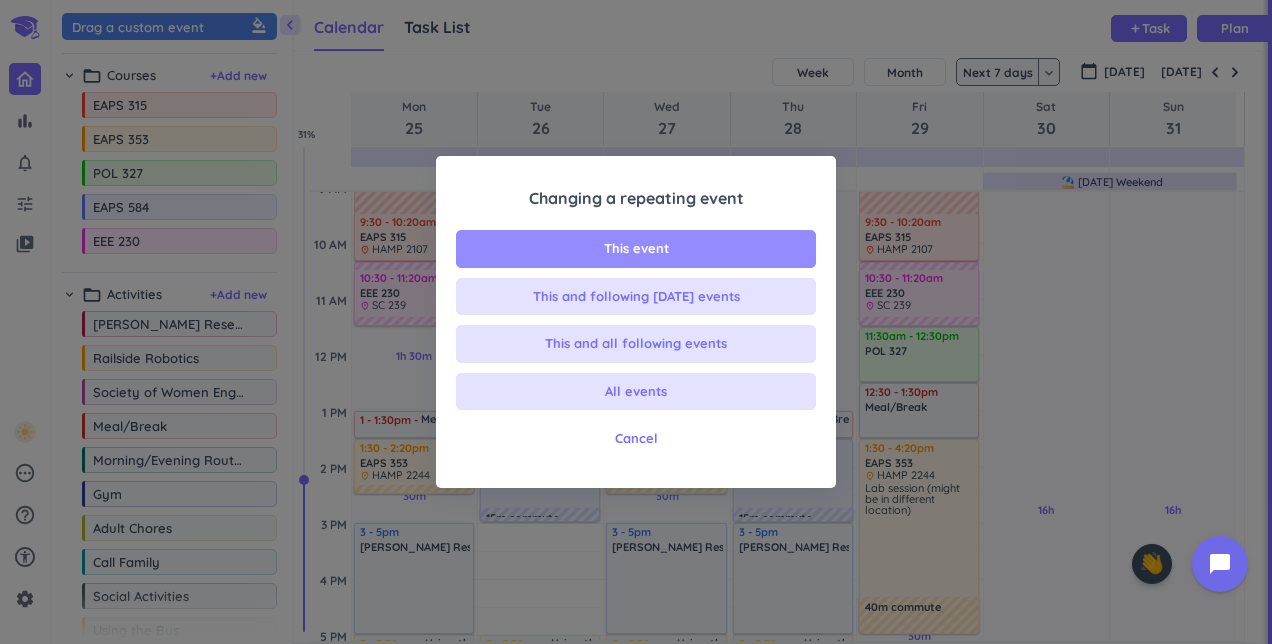 click on "This event" at bounding box center (636, 249) 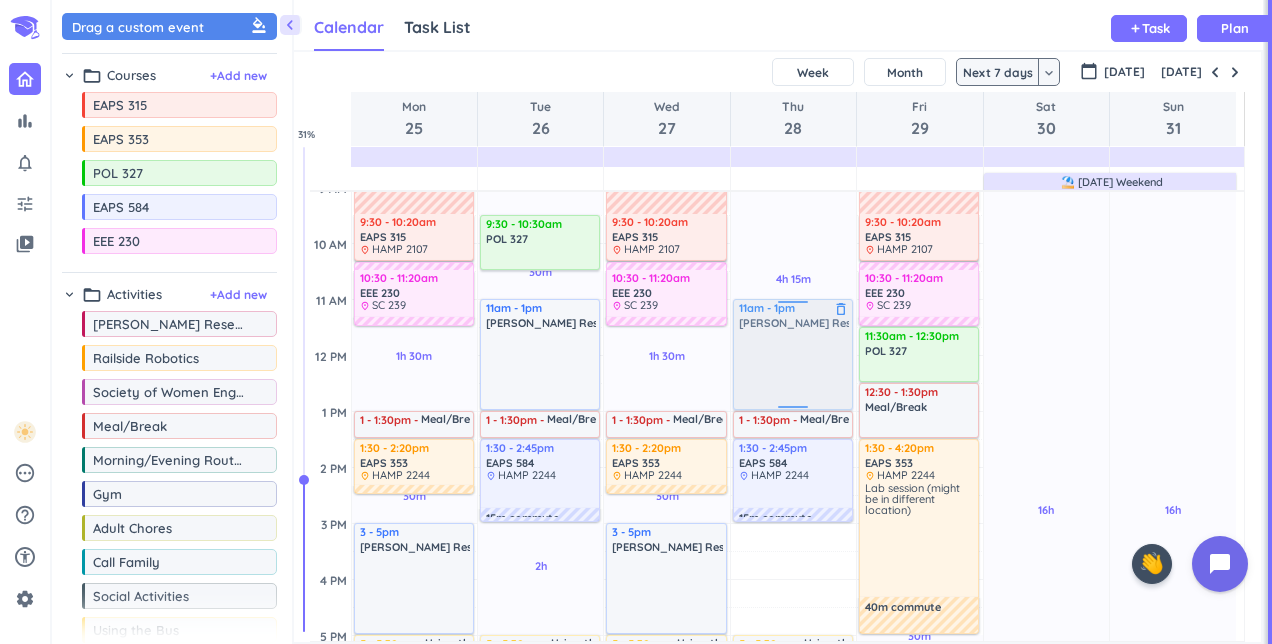 drag, startPoint x: 765, startPoint y: 592, endPoint x: 778, endPoint y: 366, distance: 226.37358 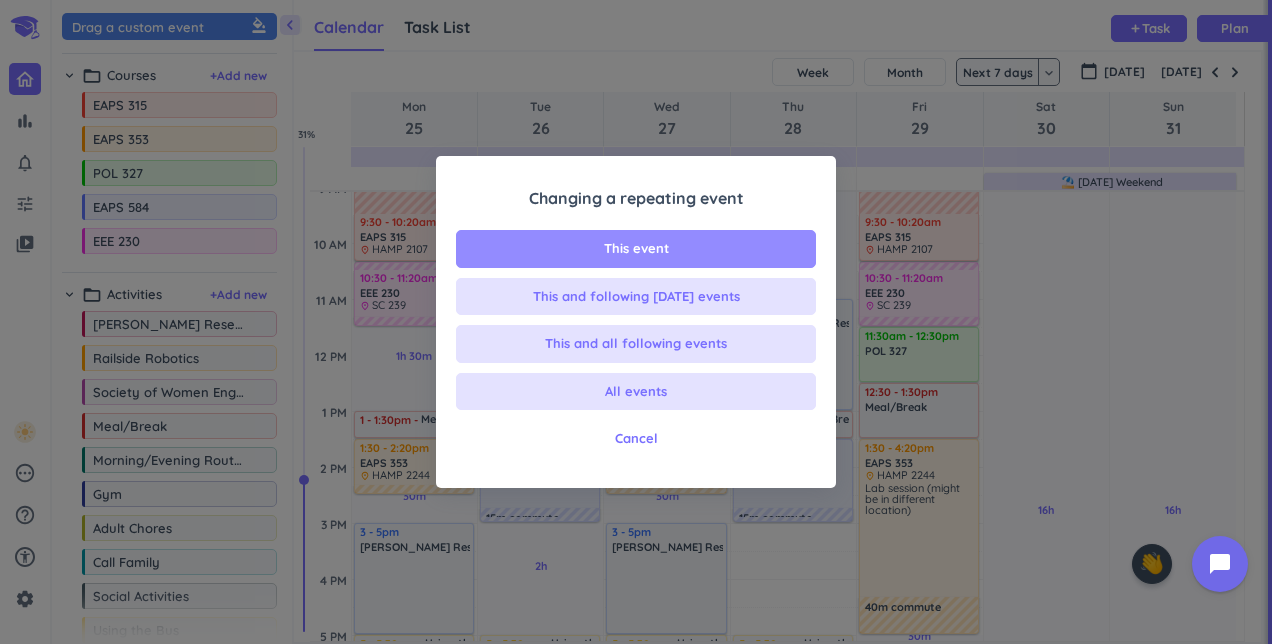 click on "This event" at bounding box center [636, 249] 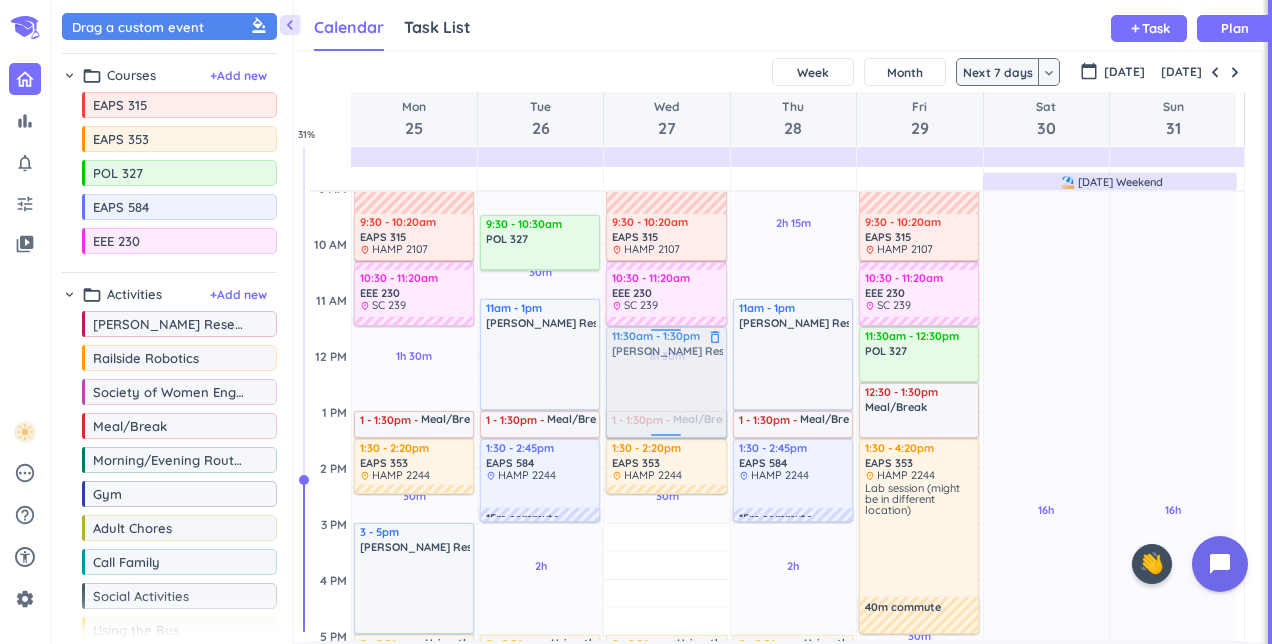drag, startPoint x: 645, startPoint y: 570, endPoint x: 652, endPoint y: 380, distance: 190.1289 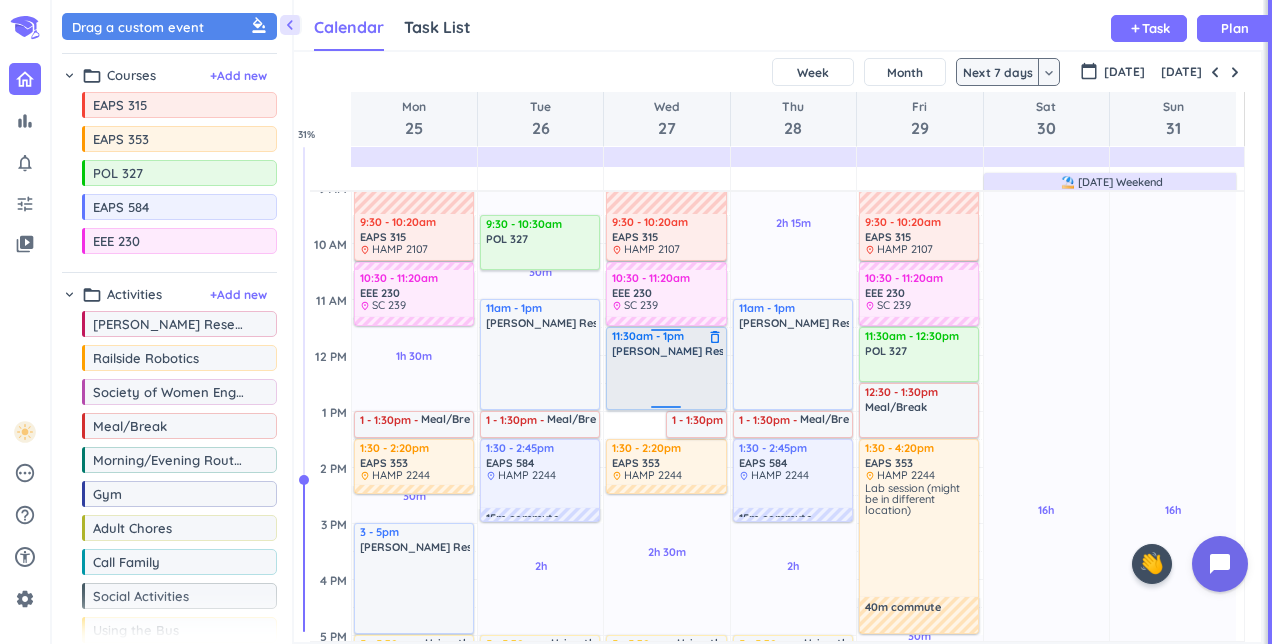 drag, startPoint x: 653, startPoint y: 436, endPoint x: 654, endPoint y: 408, distance: 28.01785 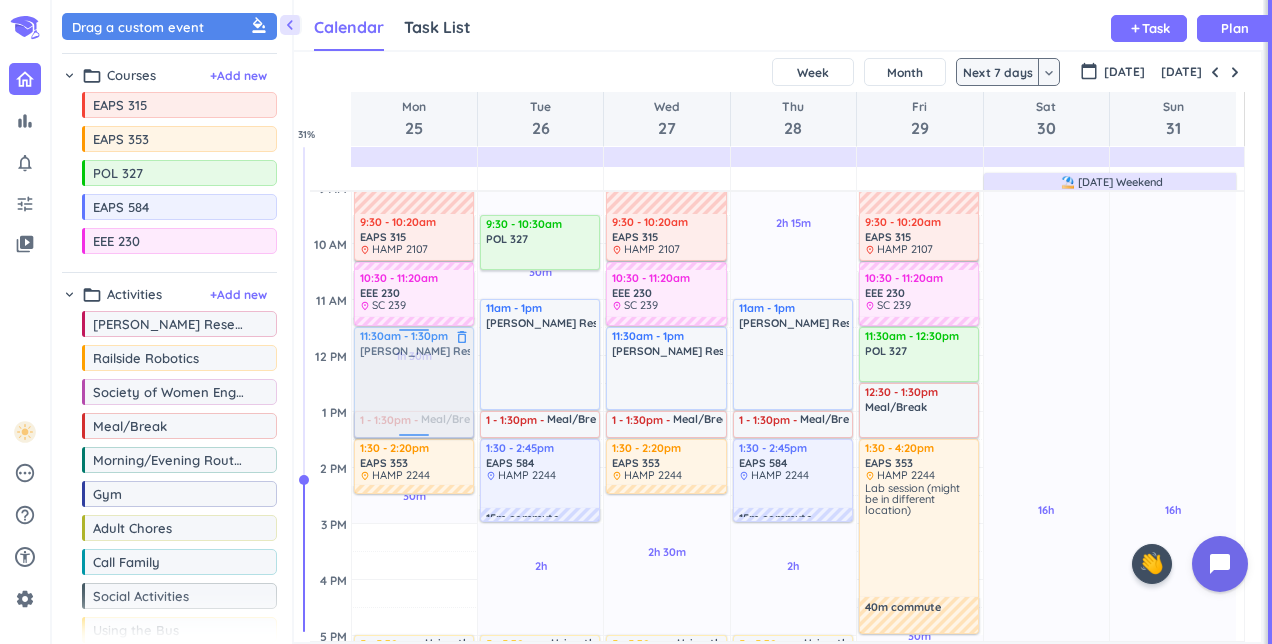 drag, startPoint x: 428, startPoint y: 569, endPoint x: 427, endPoint y: 375, distance: 194.00258 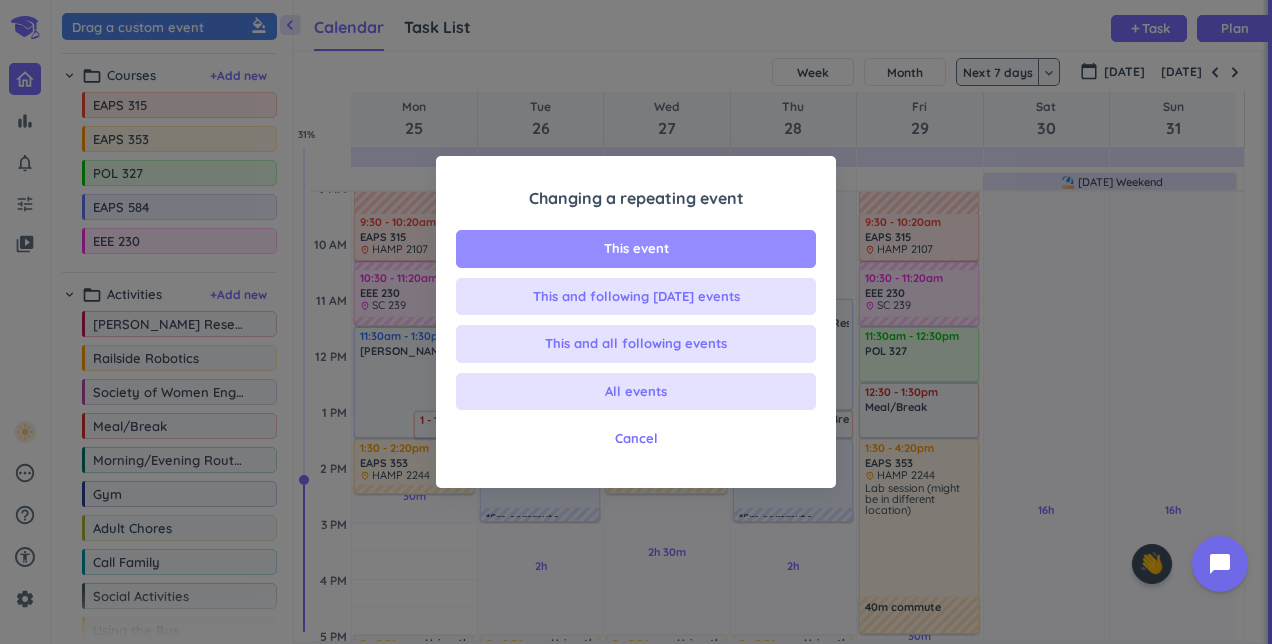 click on "This event" at bounding box center [636, 249] 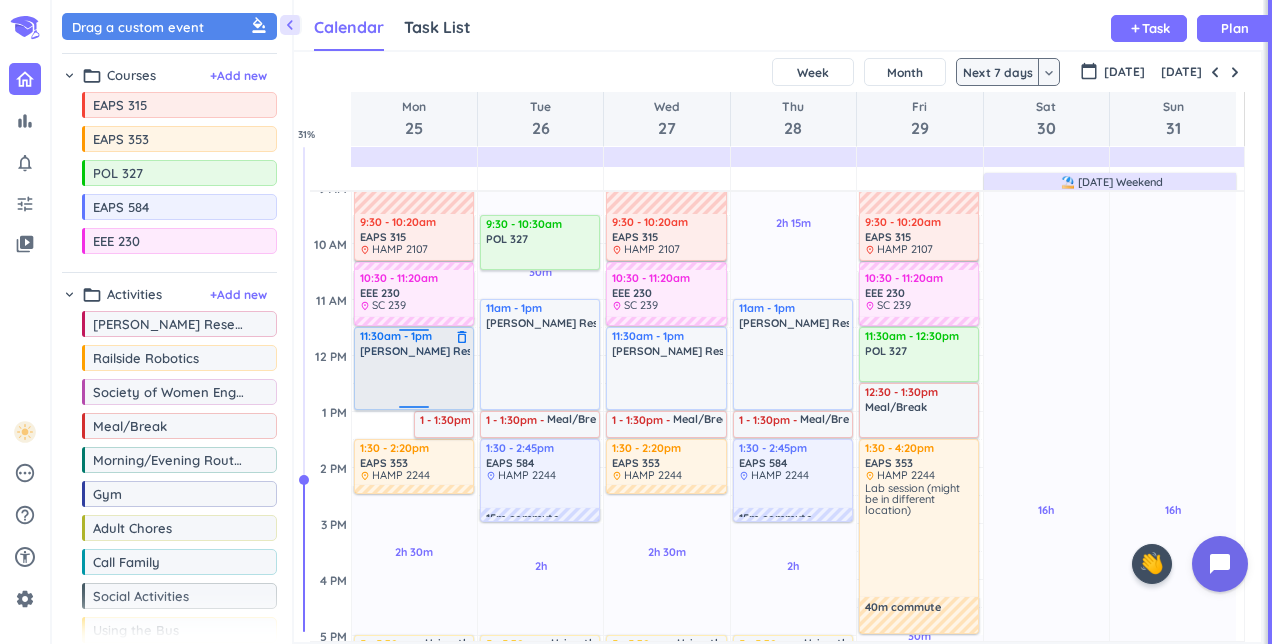 drag, startPoint x: 399, startPoint y: 435, endPoint x: 398, endPoint y: 409, distance: 26.019224 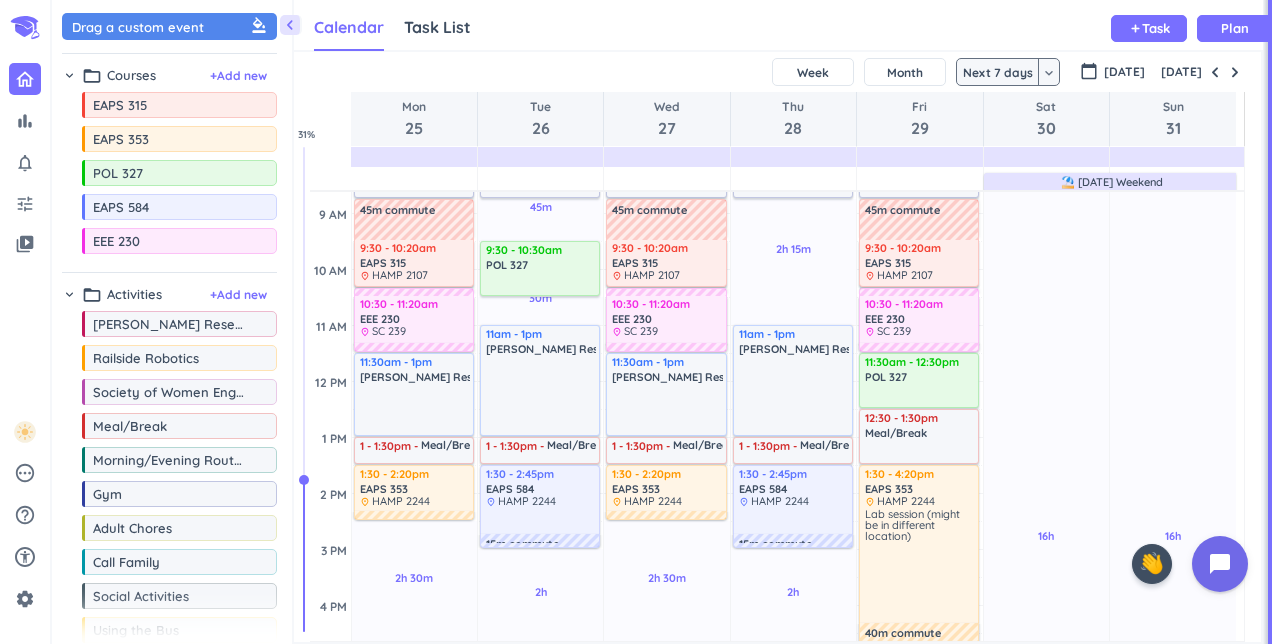 scroll, scrollTop: 261, scrollLeft: 0, axis: vertical 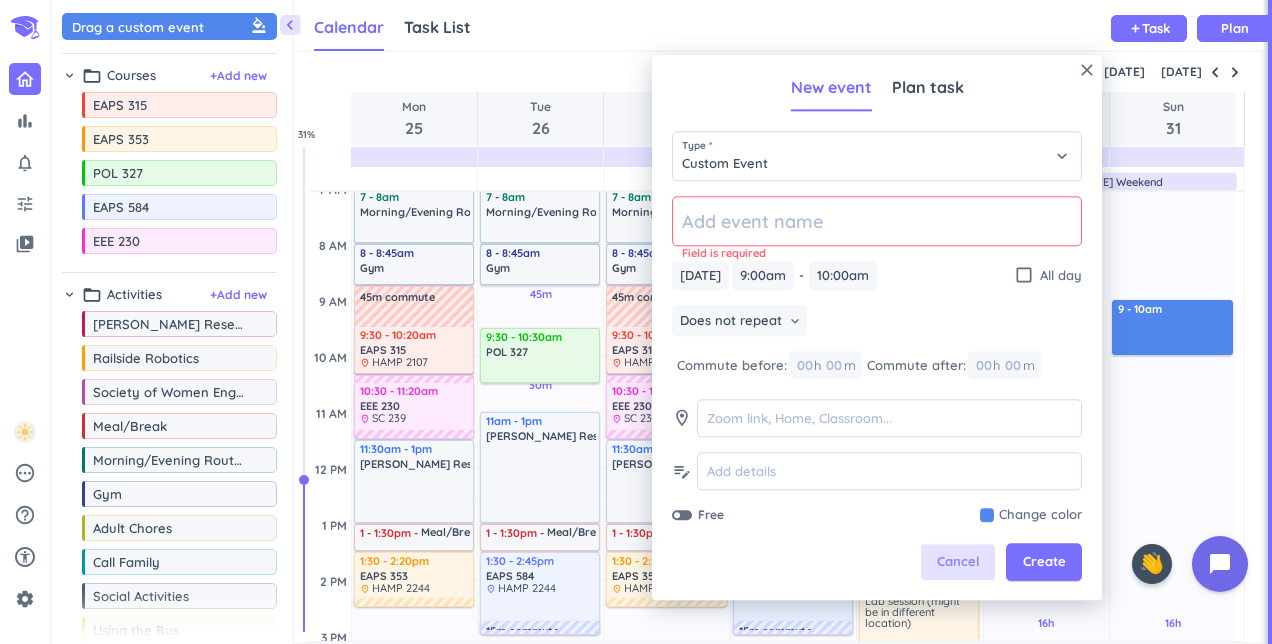 click on "Cancel" at bounding box center (958, 563) 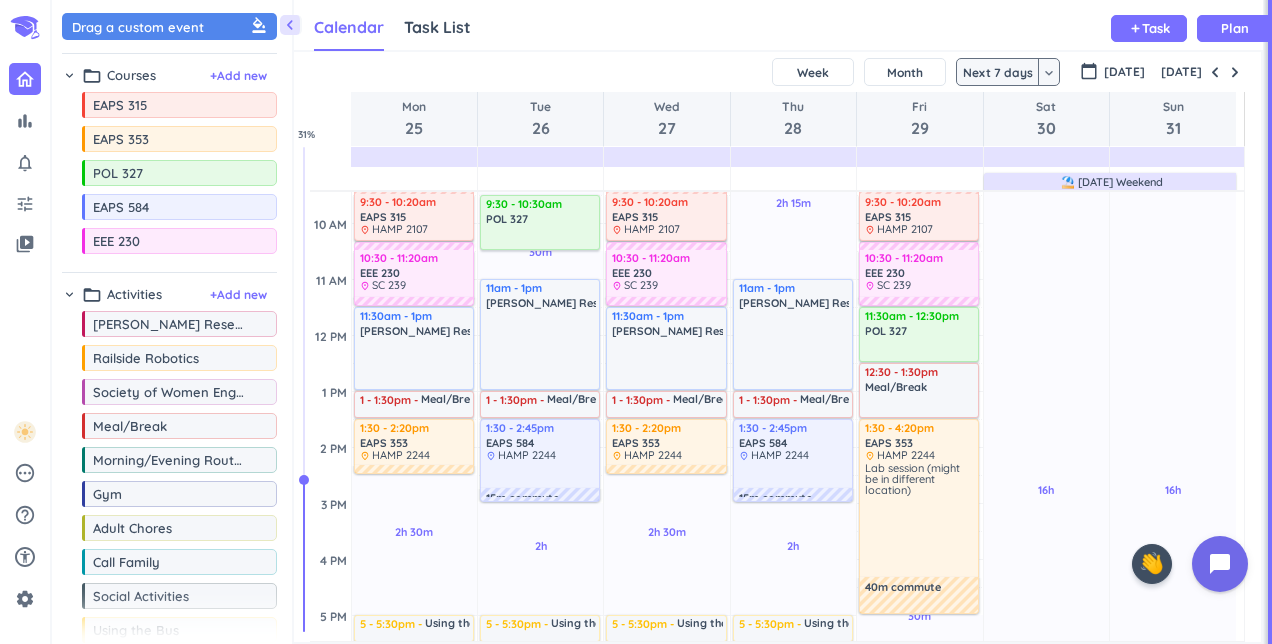 scroll, scrollTop: 307, scrollLeft: 0, axis: vertical 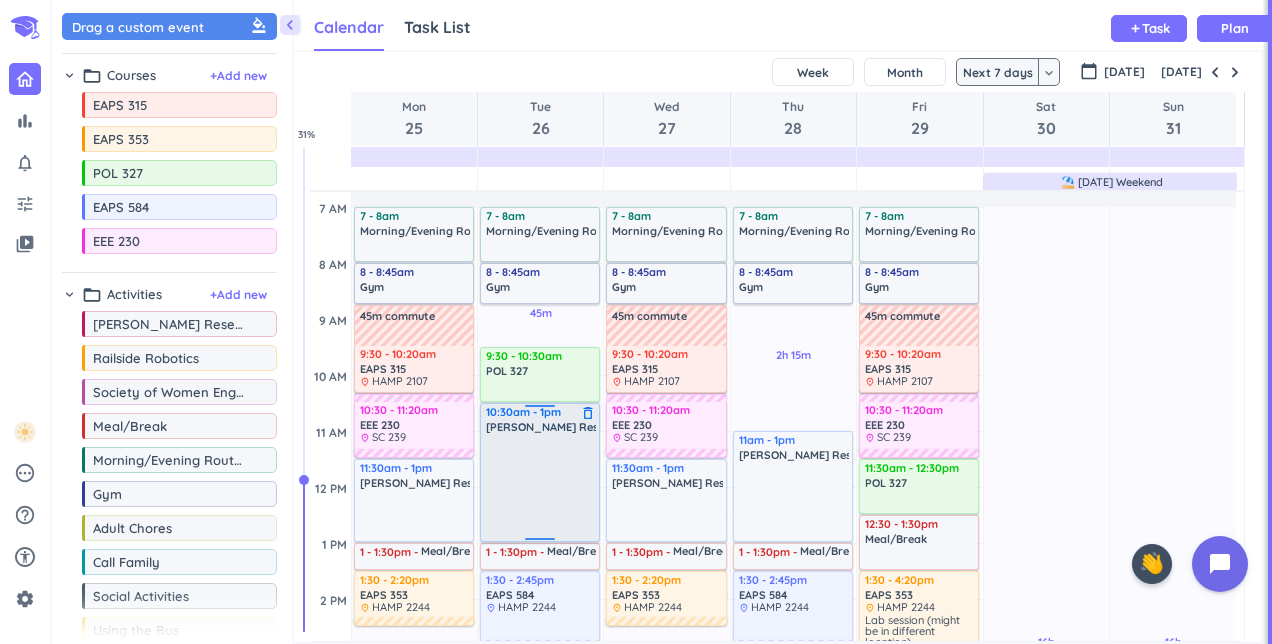 drag, startPoint x: 535, startPoint y: 434, endPoint x: 540, endPoint y: 407, distance: 27.45906 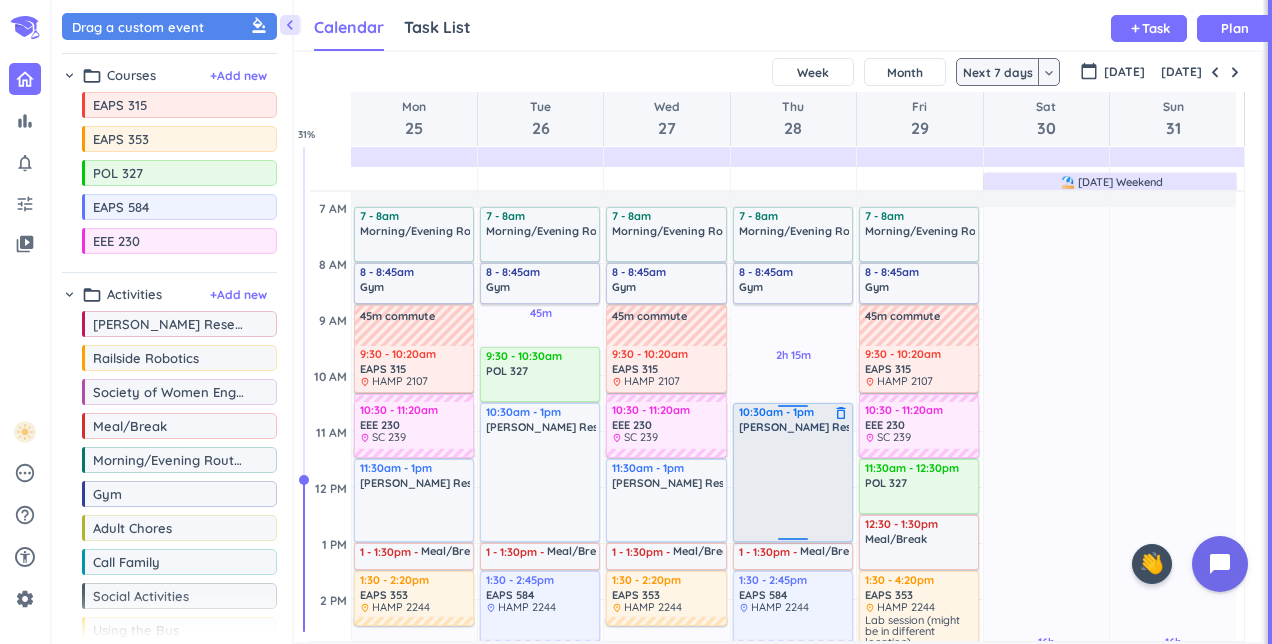 drag, startPoint x: 787, startPoint y: 436, endPoint x: 779, endPoint y: 409, distance: 28.160255 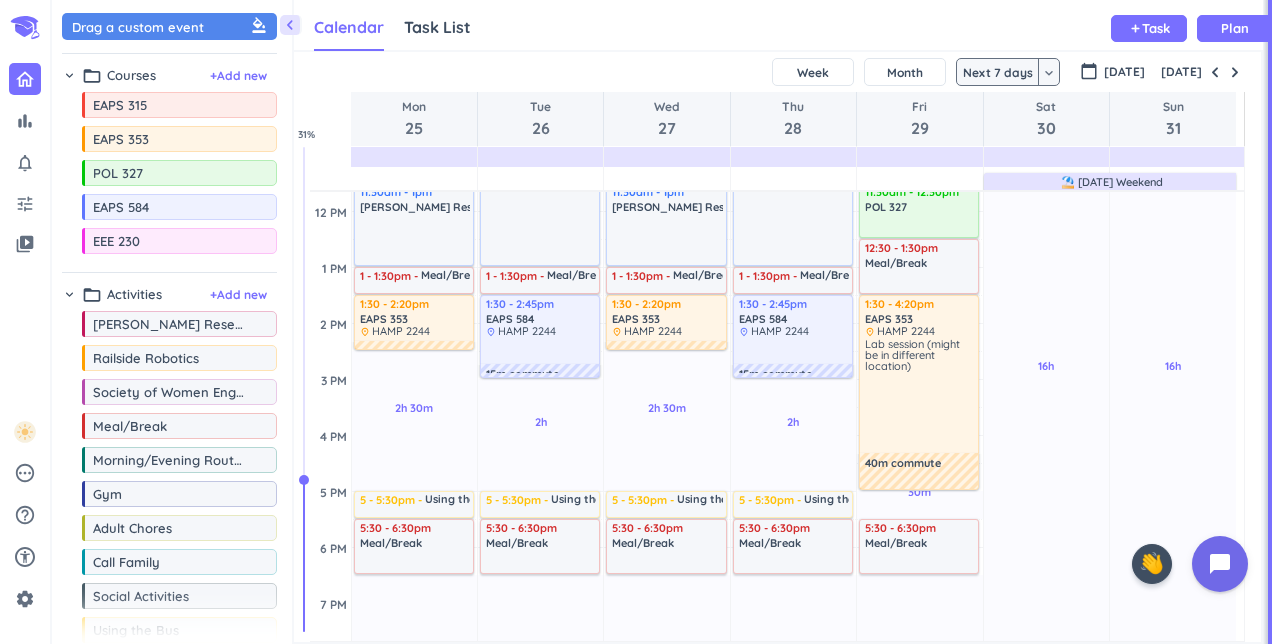 scroll, scrollTop: 436, scrollLeft: 0, axis: vertical 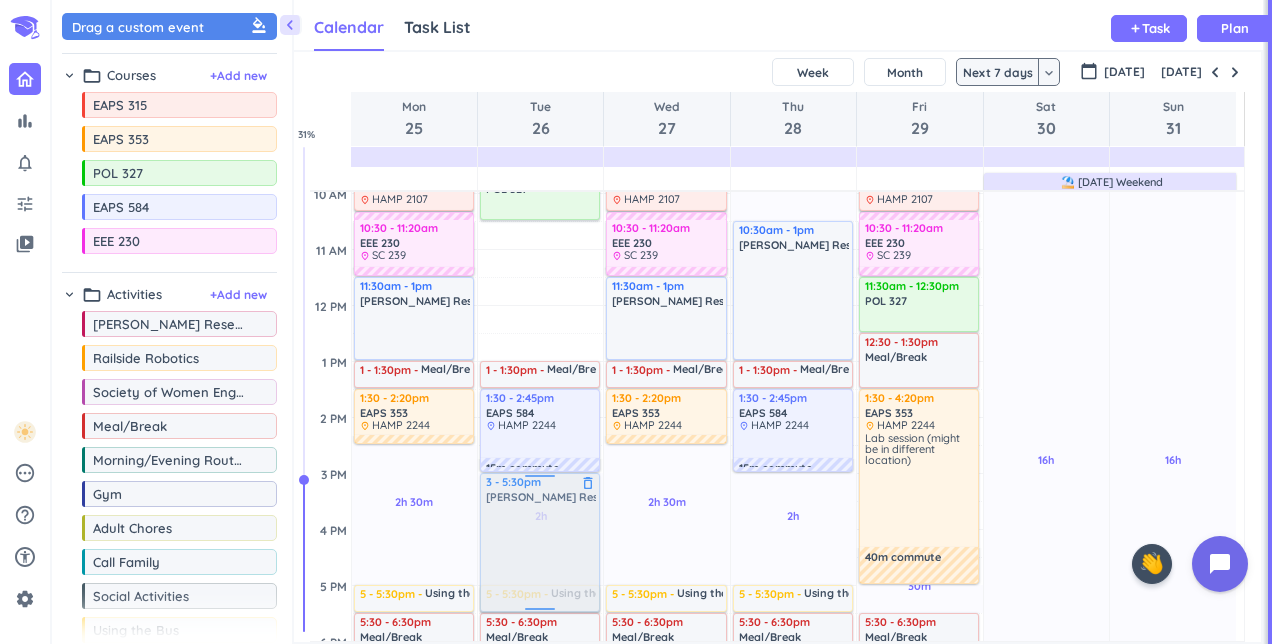 drag, startPoint x: 556, startPoint y: 252, endPoint x: 546, endPoint y: 491, distance: 239.2091 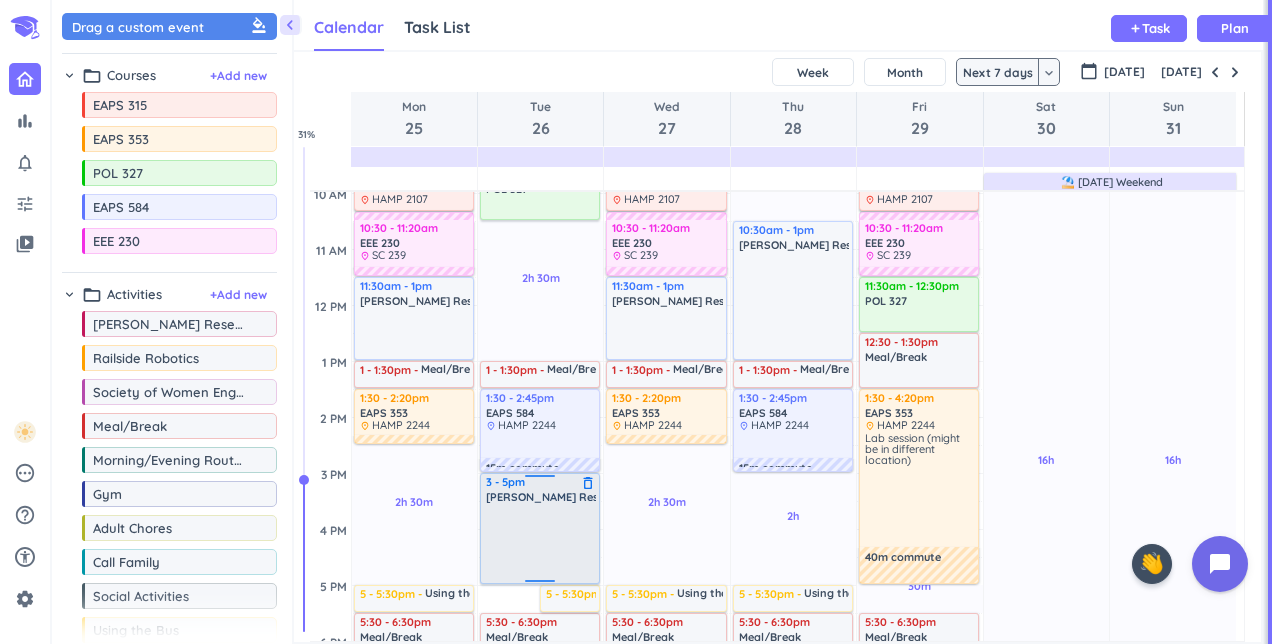 drag, startPoint x: 522, startPoint y: 610, endPoint x: 520, endPoint y: 584, distance: 26.076809 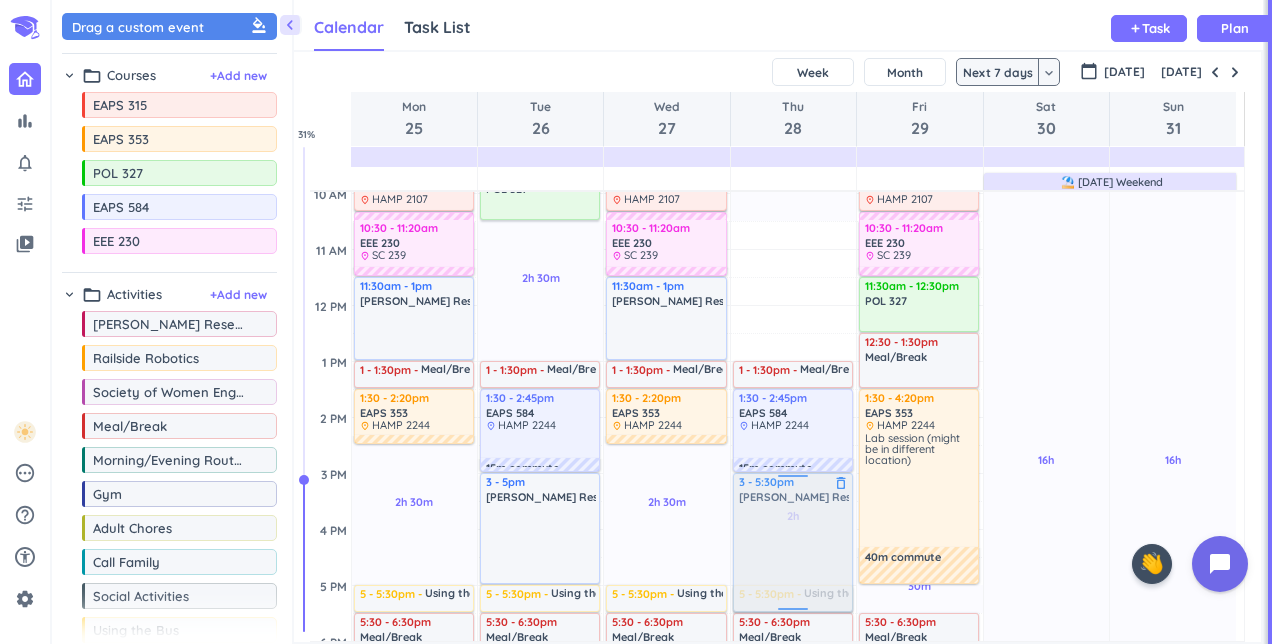 drag, startPoint x: 676, startPoint y: 412, endPoint x: 794, endPoint y: 499, distance: 146.6049 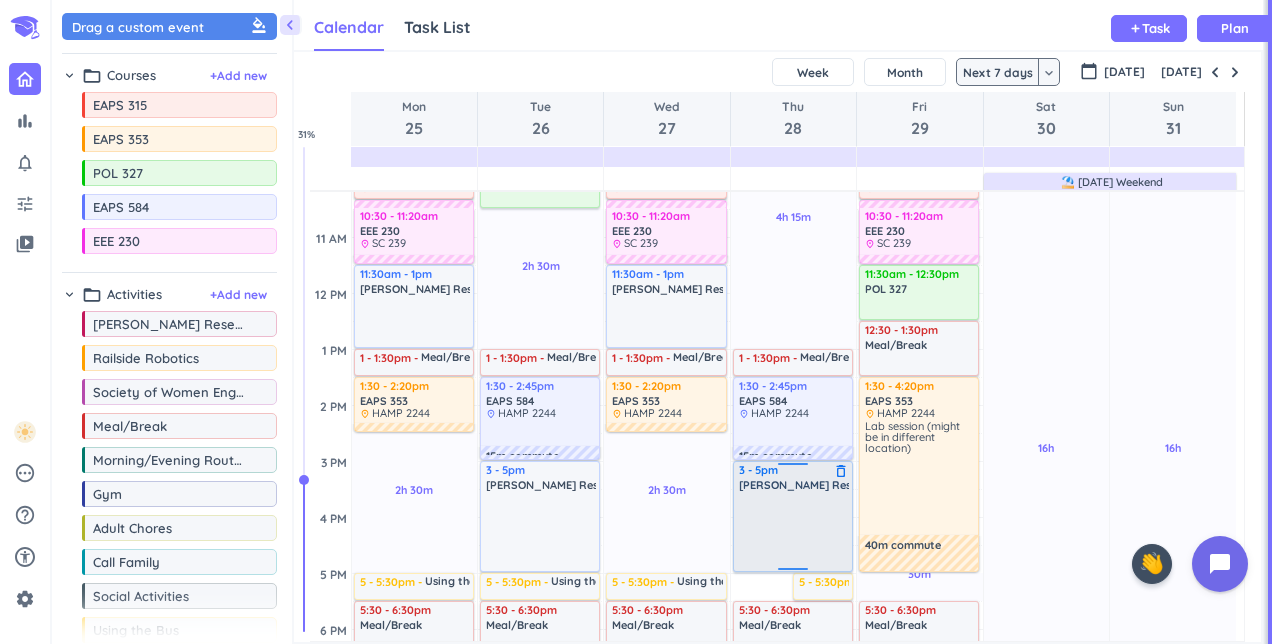 click on "4h 15m Past due Plan 3h 30m Past due Plan Adjust Awake Time Adjust Awake Time 3 - 5:30pm [PERSON_NAME] Research delete_outline 5 - 5:30pm Using the Bus delete_outline 7 - 8am Morning/Evening Routine delete_outline 8 - 8:45am Gym delete_outline 1 - 1:30pm Meal/Break delete_outline 1:30 - 2:45pm EAPS 584 delete_outline place HAMP 2244 15m commute 5:30 - 6:30pm Meal/Break delete_outline 10 - 11pm Morning/Evening Routine delete_outline 3 - 5pm [PERSON_NAME] Research delete_outline" at bounding box center (793, 517) 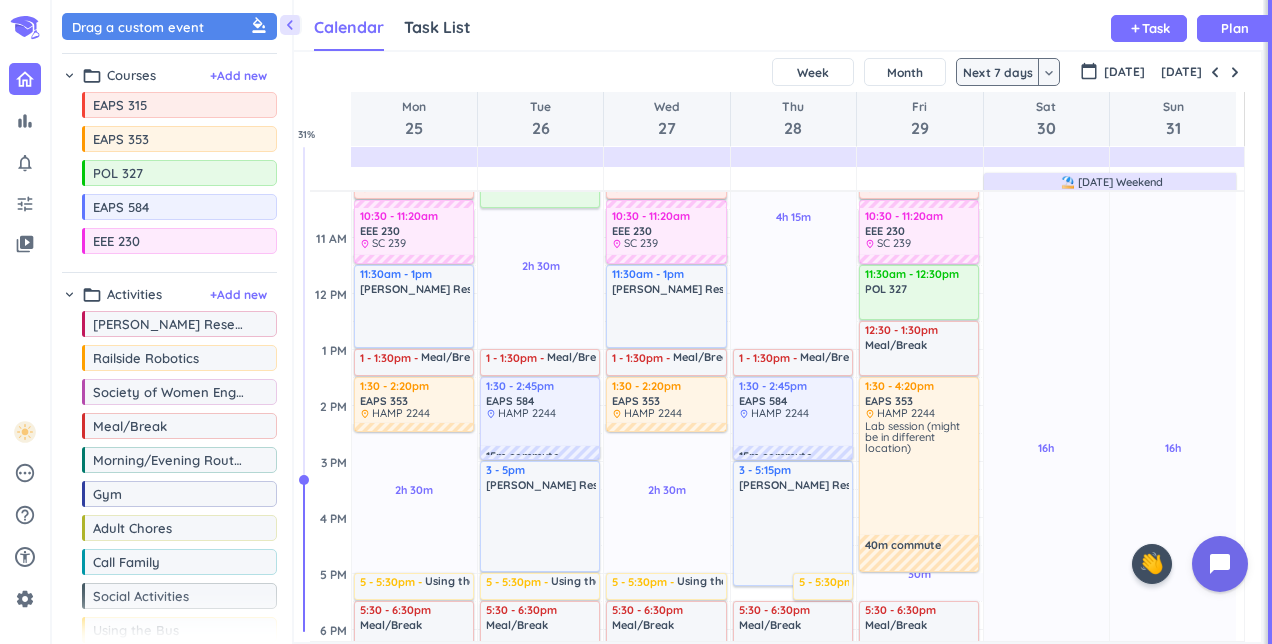scroll, scrollTop: 350, scrollLeft: 0, axis: vertical 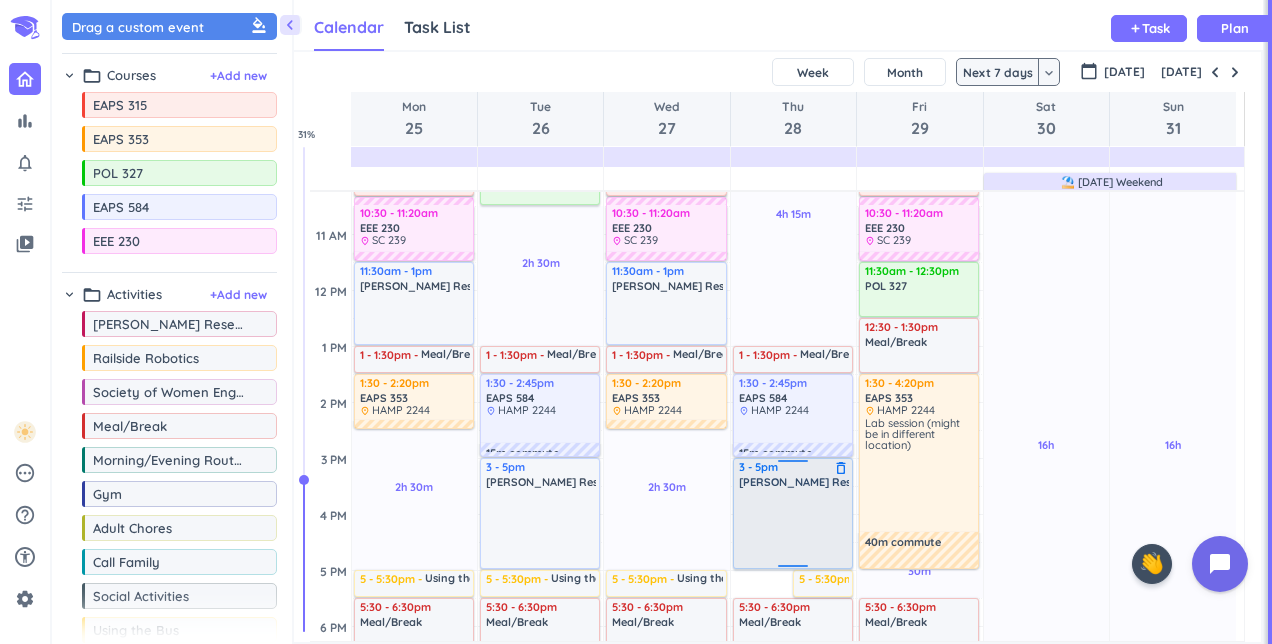 drag, startPoint x: 774, startPoint y: 580, endPoint x: 772, endPoint y: 567, distance: 13.152946 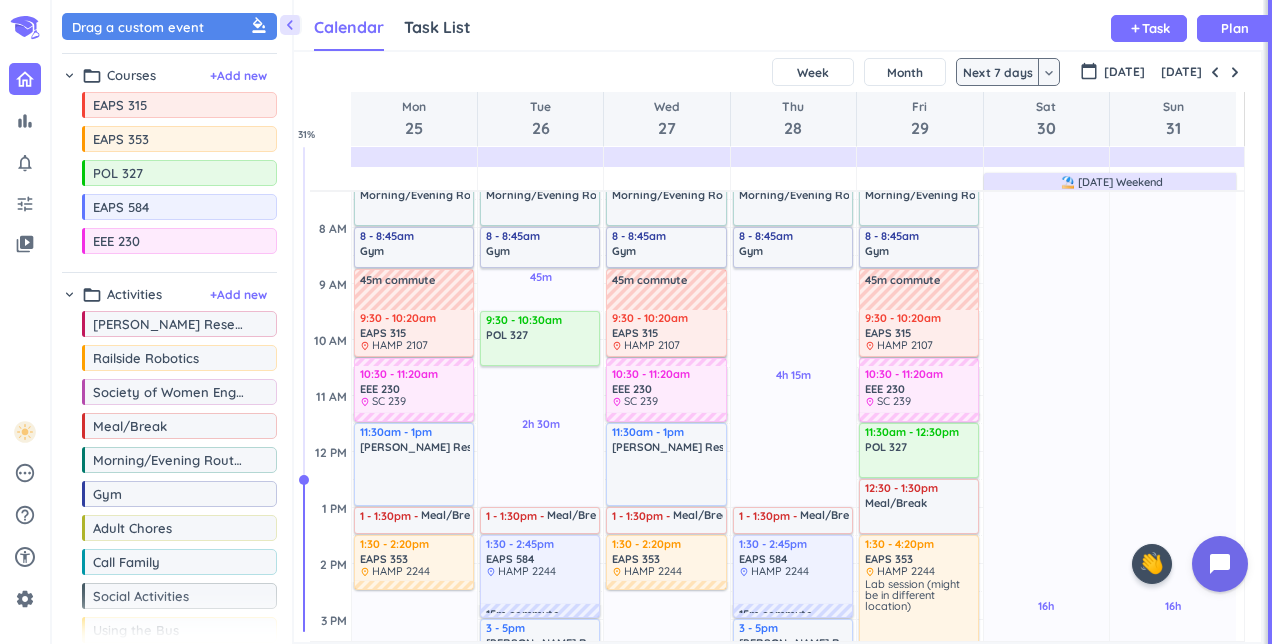 scroll, scrollTop: 198, scrollLeft: 0, axis: vertical 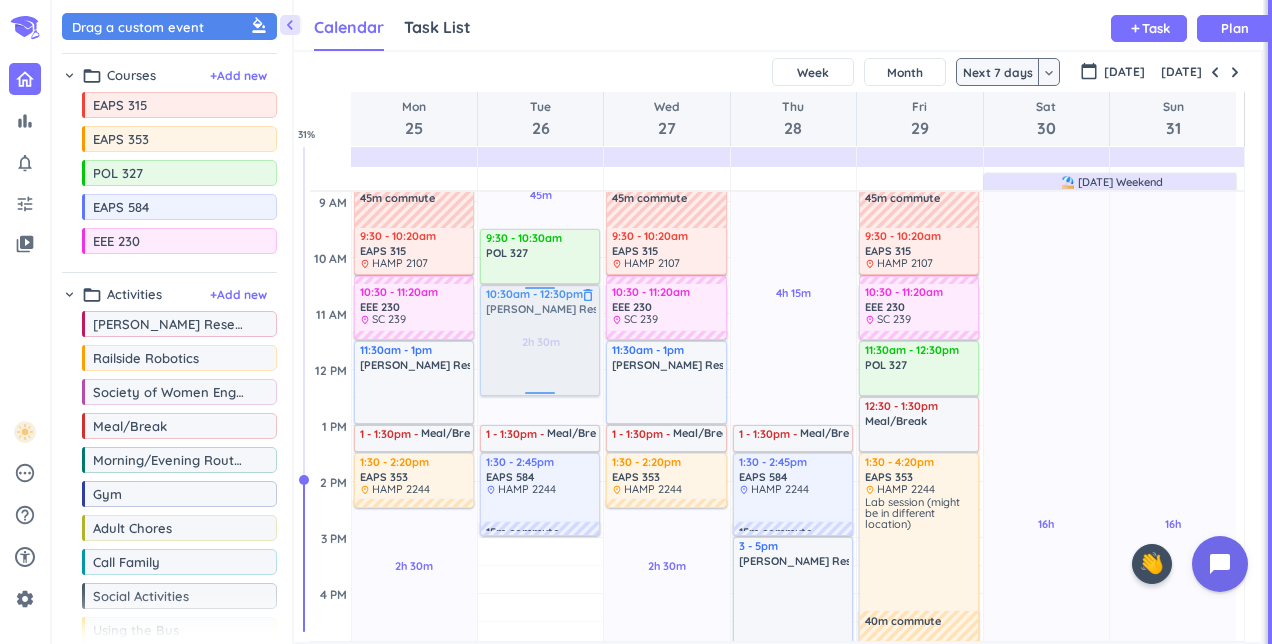 drag, startPoint x: 557, startPoint y: 572, endPoint x: 558, endPoint y: 313, distance: 259.00192 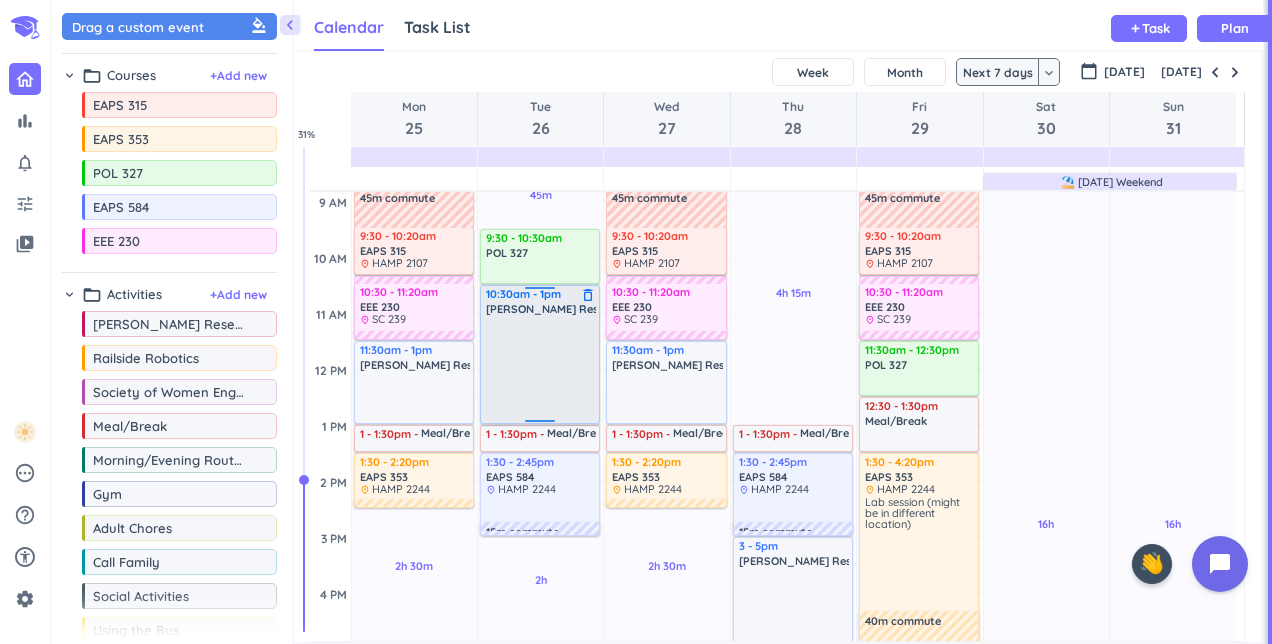 drag, startPoint x: 534, startPoint y: 393, endPoint x: 538, endPoint y: 424, distance: 31.257 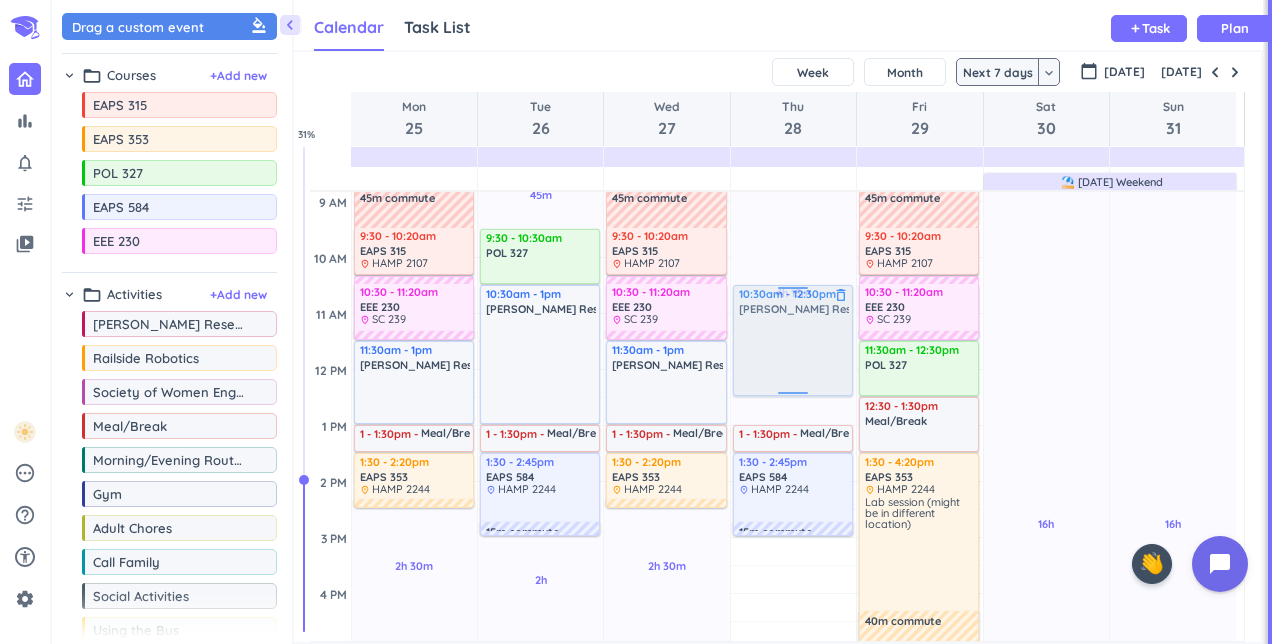drag, startPoint x: 789, startPoint y: 574, endPoint x: 792, endPoint y: 319, distance: 255.01764 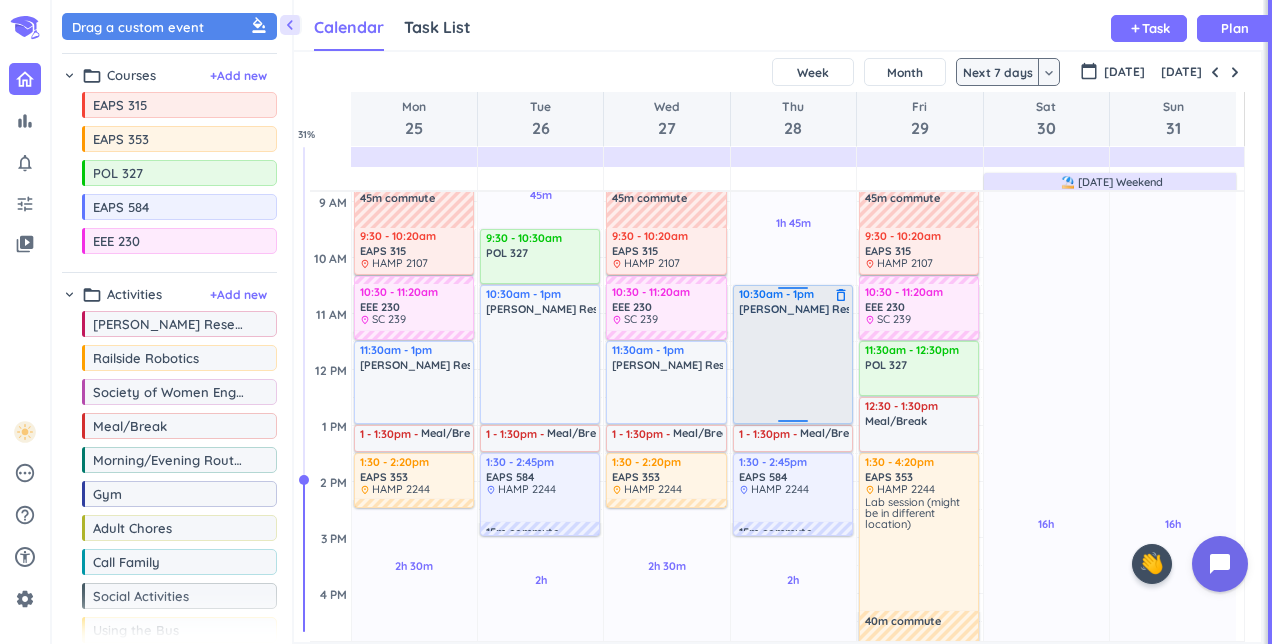 drag, startPoint x: 777, startPoint y: 383, endPoint x: 777, endPoint y: 422, distance: 39 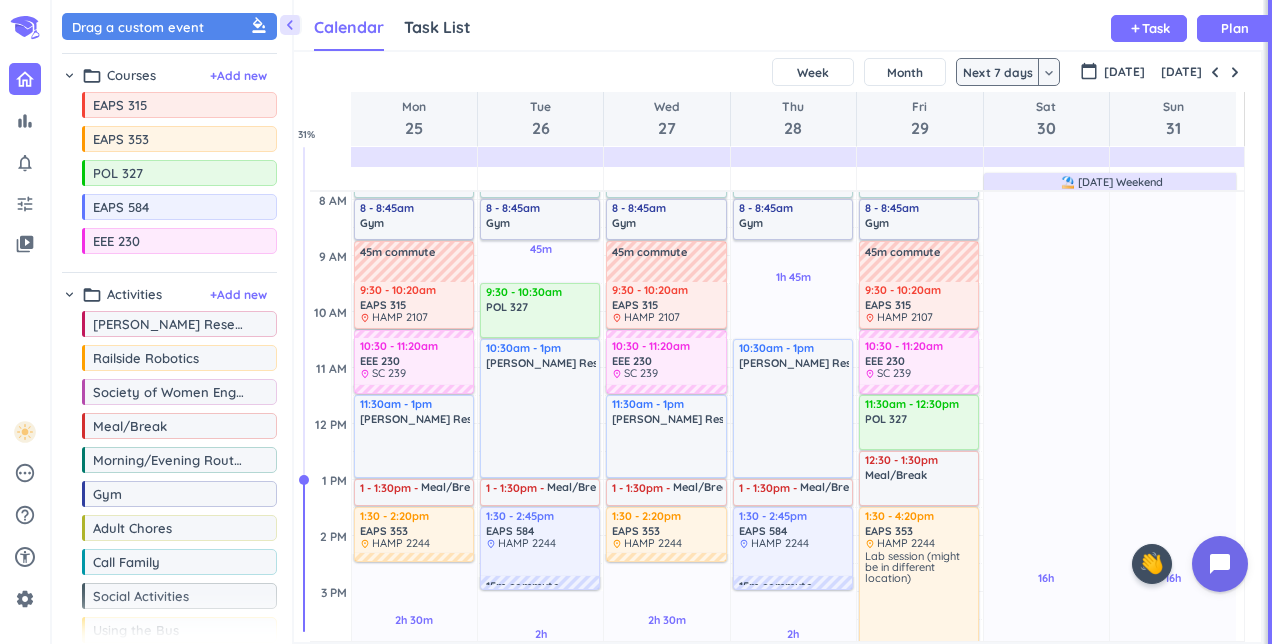 scroll, scrollTop: 219, scrollLeft: 0, axis: vertical 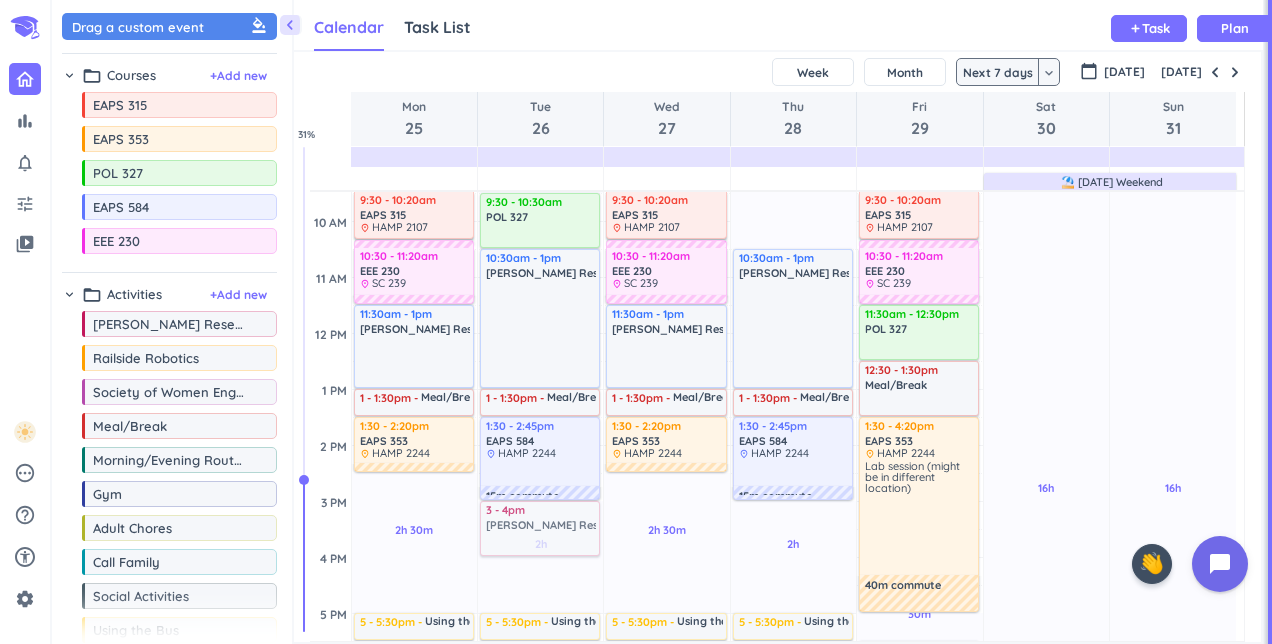 drag, startPoint x: 158, startPoint y: 334, endPoint x: 532, endPoint y: 505, distance: 411.23837 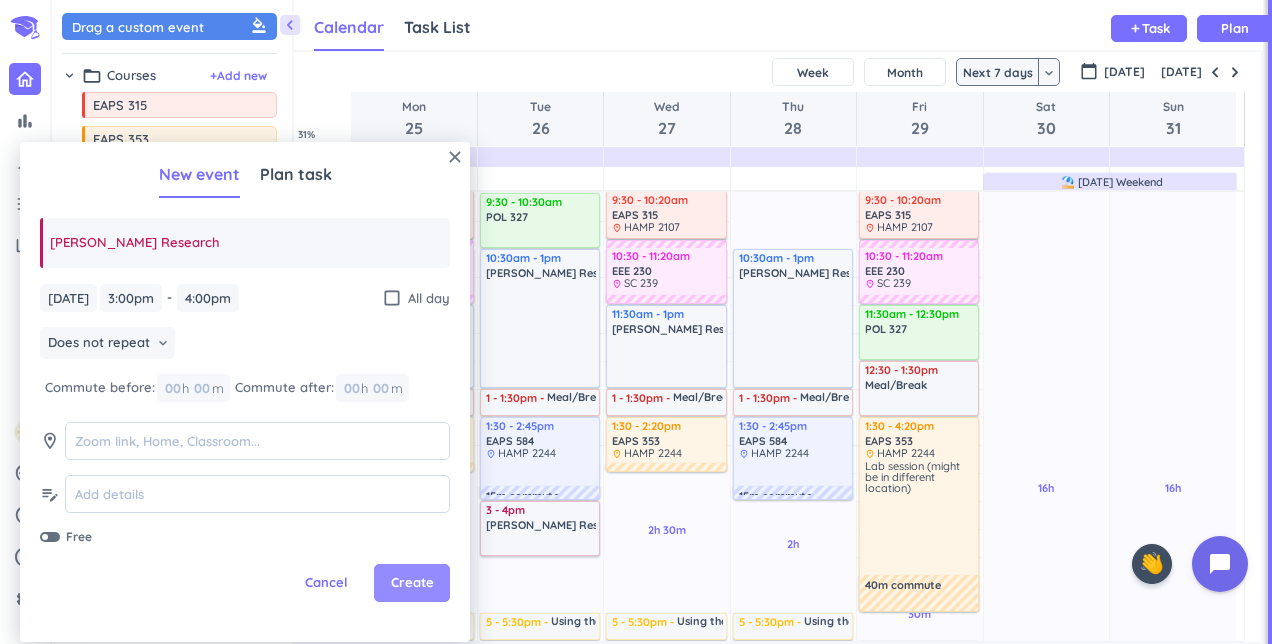 click on "Create" at bounding box center (412, 583) 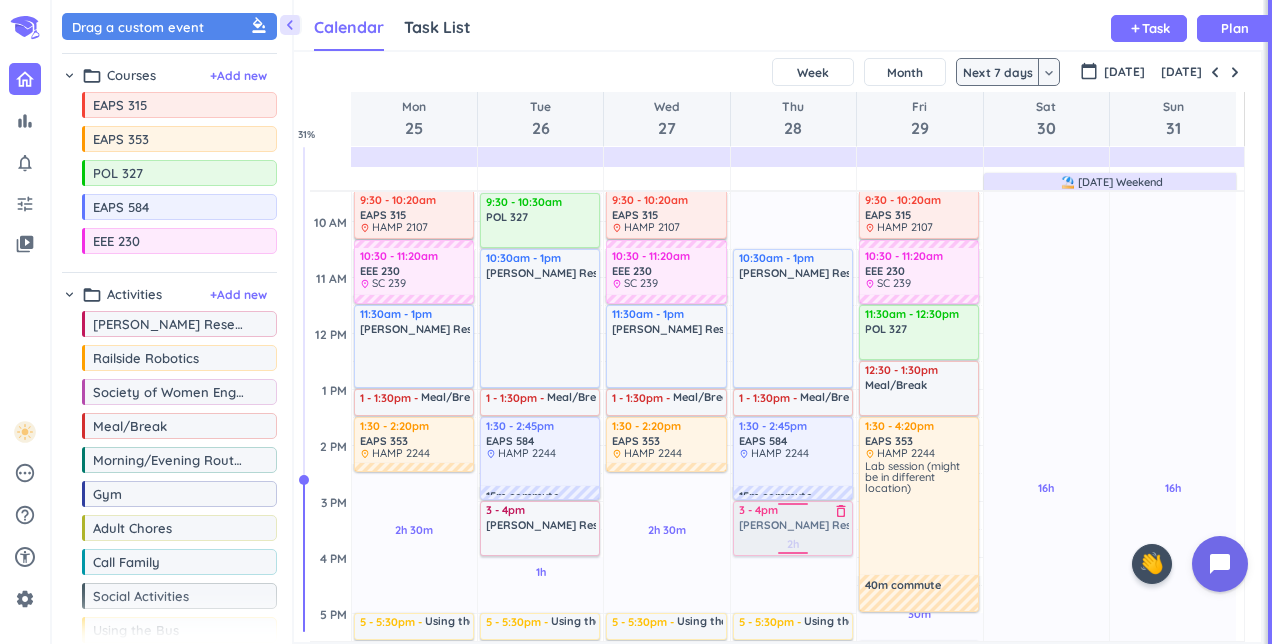 drag, startPoint x: 120, startPoint y: 329, endPoint x: 757, endPoint y: 503, distance: 660.33704 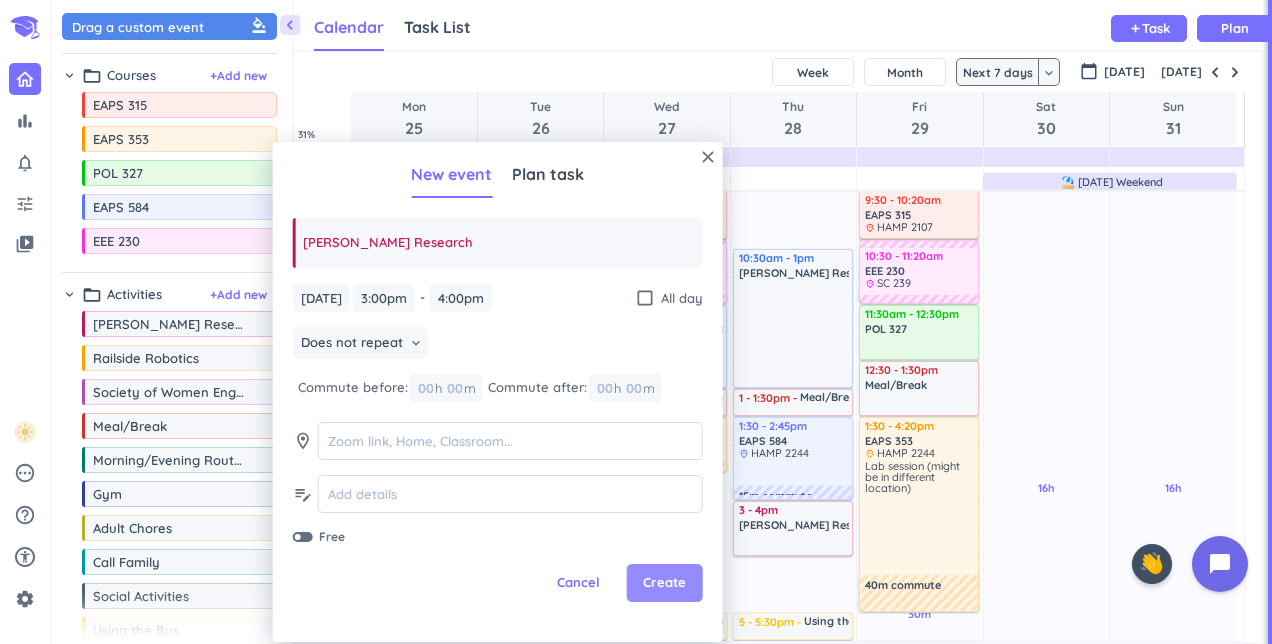 click on "Create" at bounding box center [664, 583] 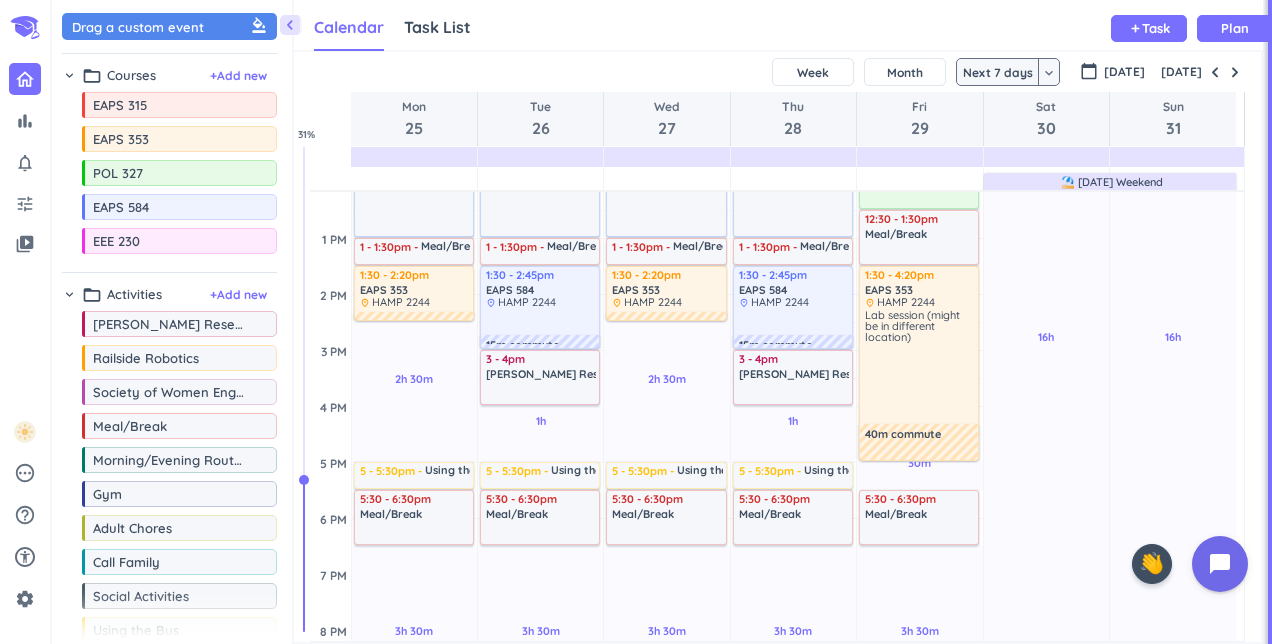 scroll, scrollTop: 465, scrollLeft: 0, axis: vertical 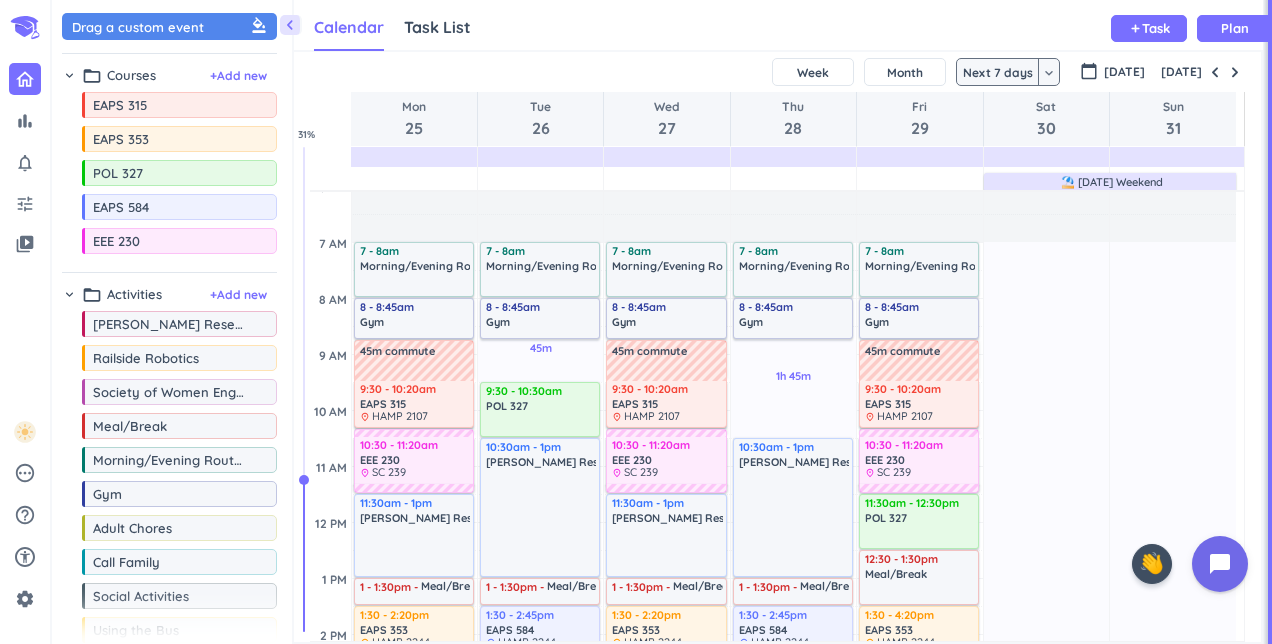 click on "SHOVEL [DATE]T00:00:00-04:00 Week Month Next 7 days keyboard_arrow_down Next 7 days keyboard_arrow_down calendar_today [DATE] [DATE] Mon 25 Tue 26 Wed 27 Thu 28 Fri 29 Sat 30 Sun 31 ⛱️ [DATE] Weekend 4 AM 5 AM 6 AM 7 AM 8 AM 9 AM 10 AM 11 AM 12 PM 1 PM 2 PM 3 PM 4 PM 5 PM 6 PM 7 PM 8 PM 9 PM 10 PM 11 PM 12 AM 1 AM 2 AM 3 AM 2h 30m Past due Plan 3h 30m Past due Plan Adjust Awake Time Adjust Awake Time 7 - 8am Morning/Evening Routine delete_outline 8 - 8:45am Gym delete_outline 45m commute 9:30 - 10:20am EAPS 315 delete_outline place HAMP 2107 10:30 - 11:20am EEE 230 delete_outline place SC 239 11:30am - 1pm [PERSON_NAME] Research delete_outline 1 - 1:30pm Meal/Break delete_outline 1:30 - 2:20pm EAPS 353 delete_outline place HAMP 2244 5 - 5:30pm Using the Bus delete_outline 5:30 - 6:30pm Meal/Break delete_outline 10 - 11pm Morning/Evening Routine delete_outline 45m Past due Plan 1h  Past due Plan 3h 30m Past due Plan Adjust Awake Time Adjust Awake Time 7 - 8am Morning/Evening Routine delete_outline 8 - 8:45am" at bounding box center [777, 347] 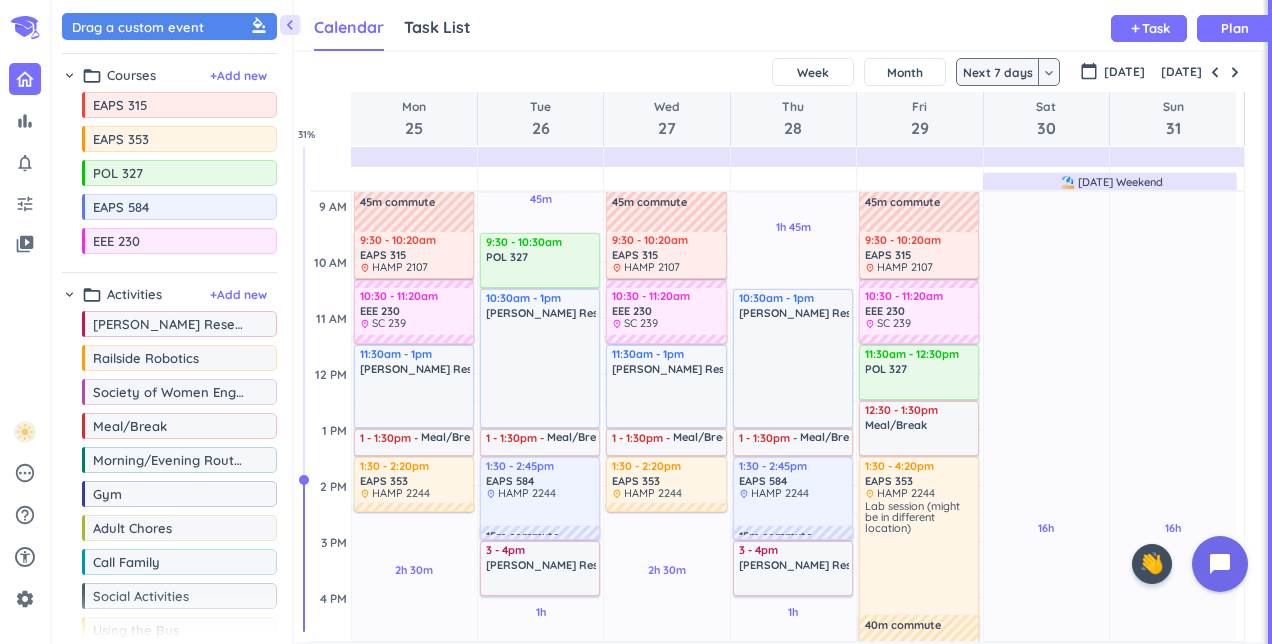 scroll, scrollTop: 277, scrollLeft: 0, axis: vertical 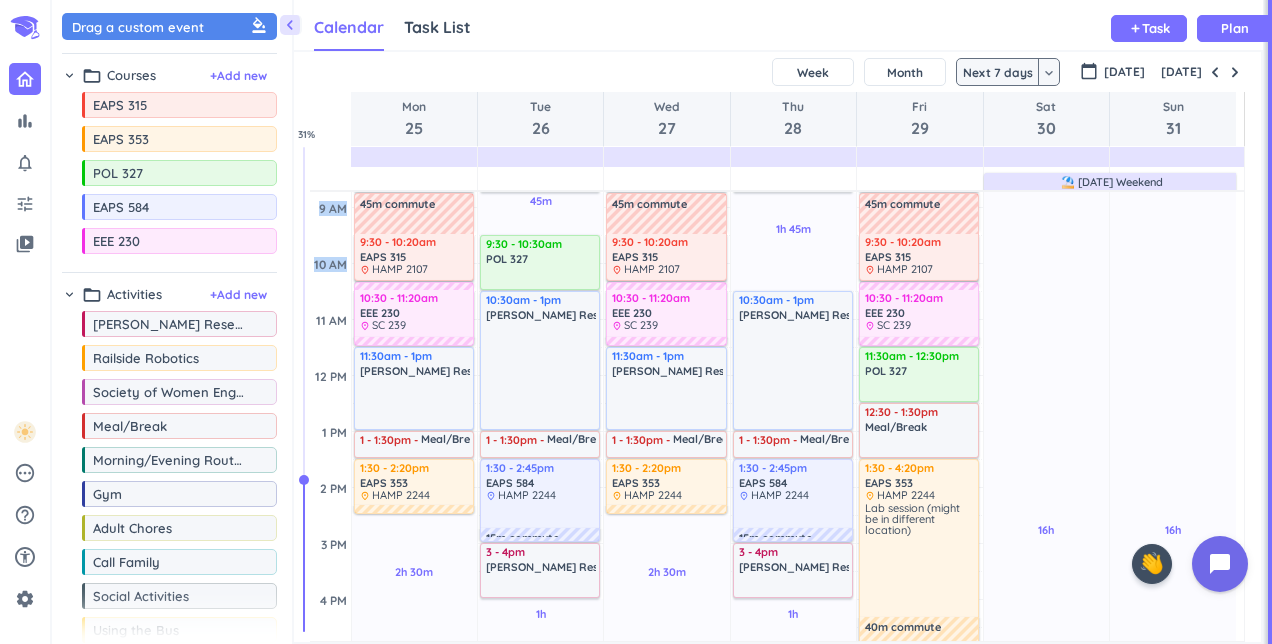 drag, startPoint x: 1236, startPoint y: 297, endPoint x: 1243, endPoint y: 342, distance: 45.54119 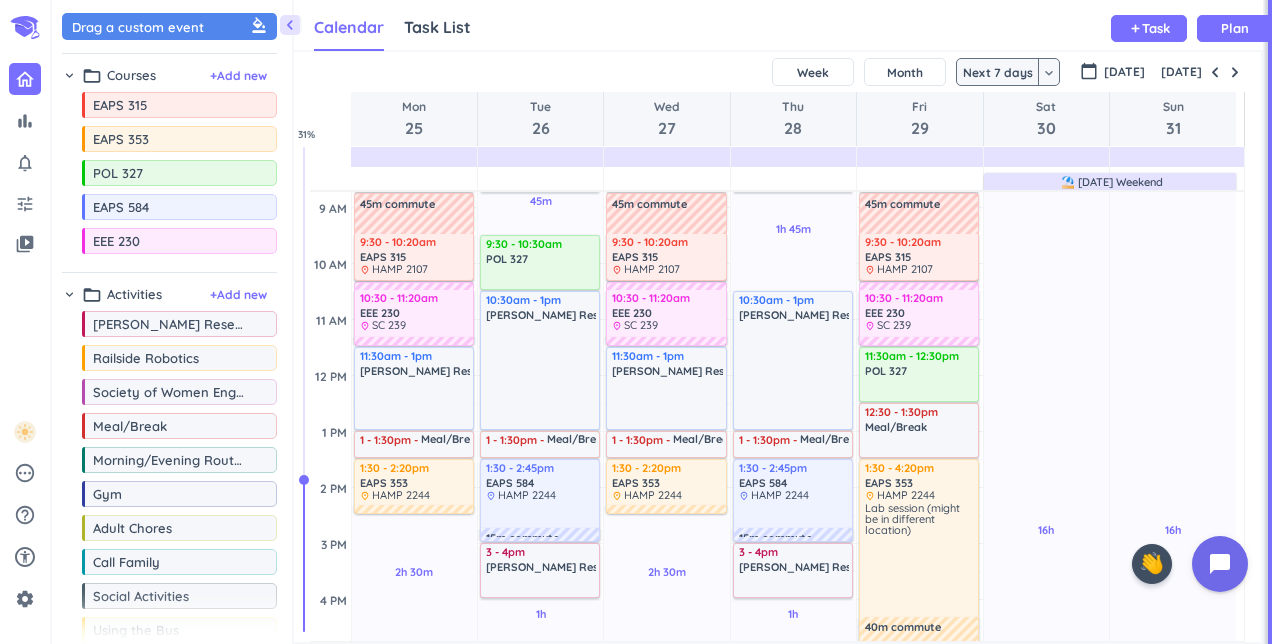 drag, startPoint x: 1243, startPoint y: 342, endPoint x: 1254, endPoint y: 363, distance: 23.70654 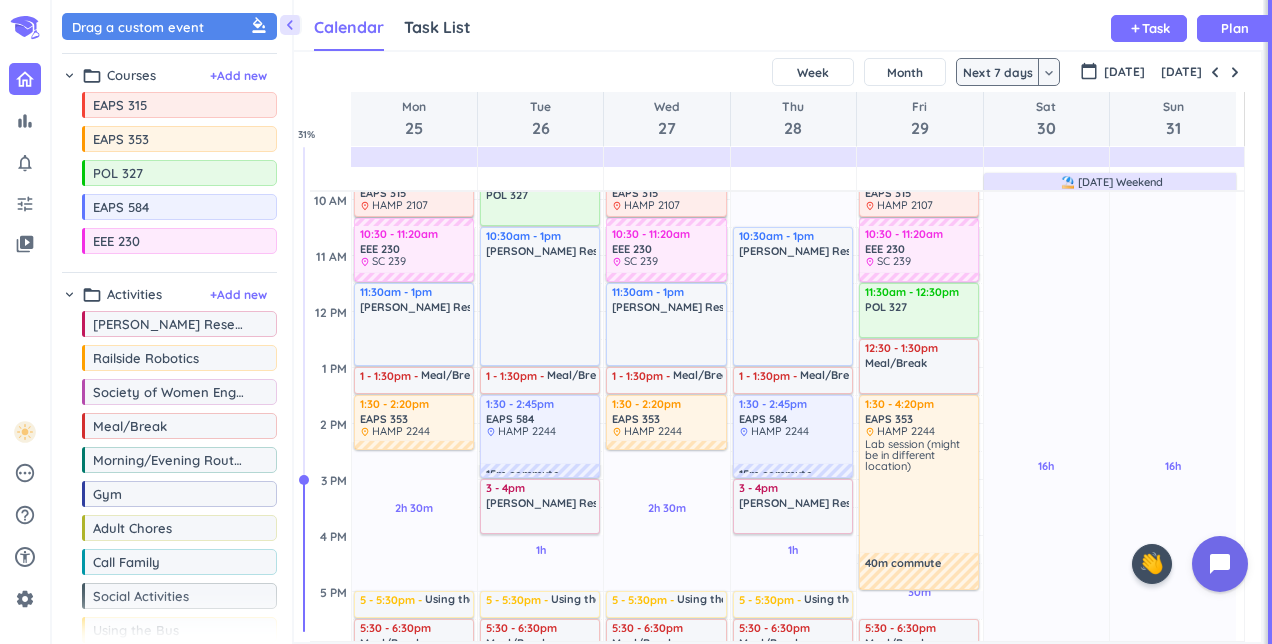 scroll, scrollTop: 335, scrollLeft: 0, axis: vertical 